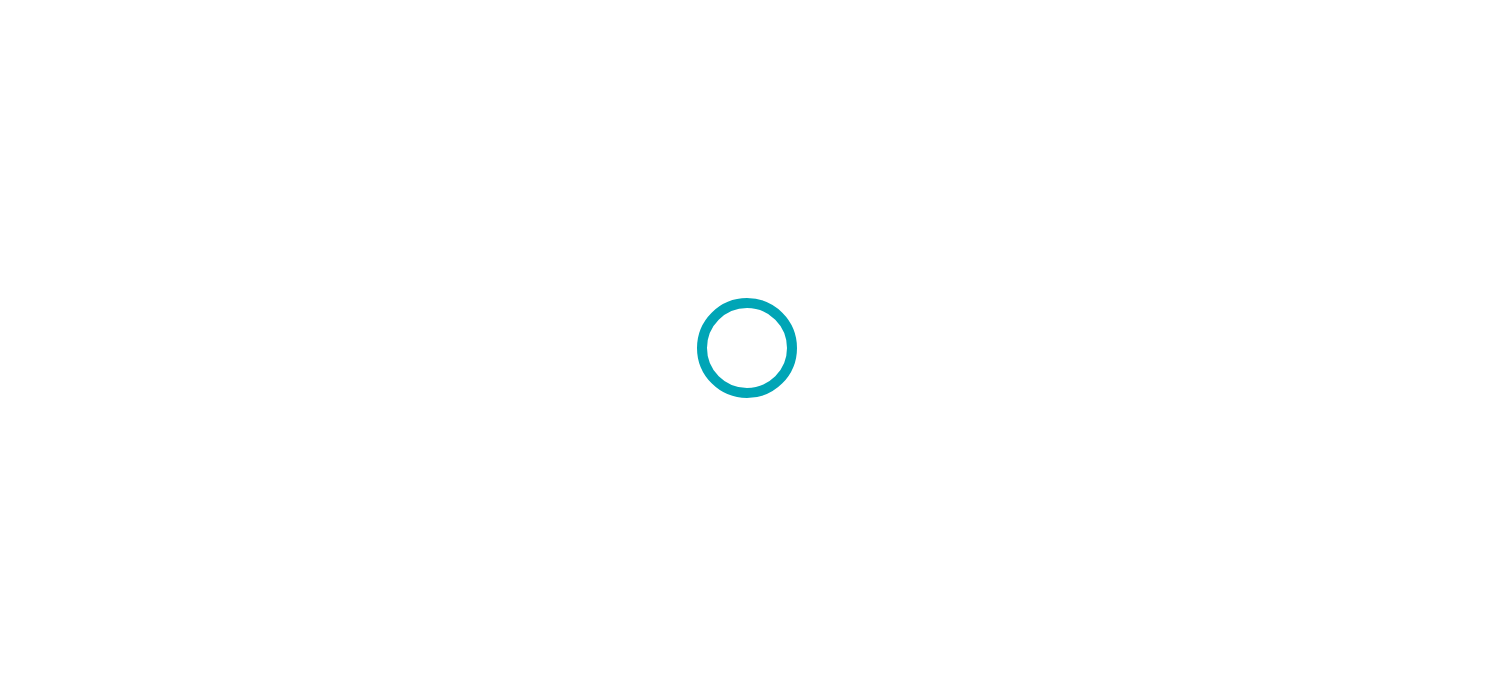 scroll, scrollTop: 0, scrollLeft: 0, axis: both 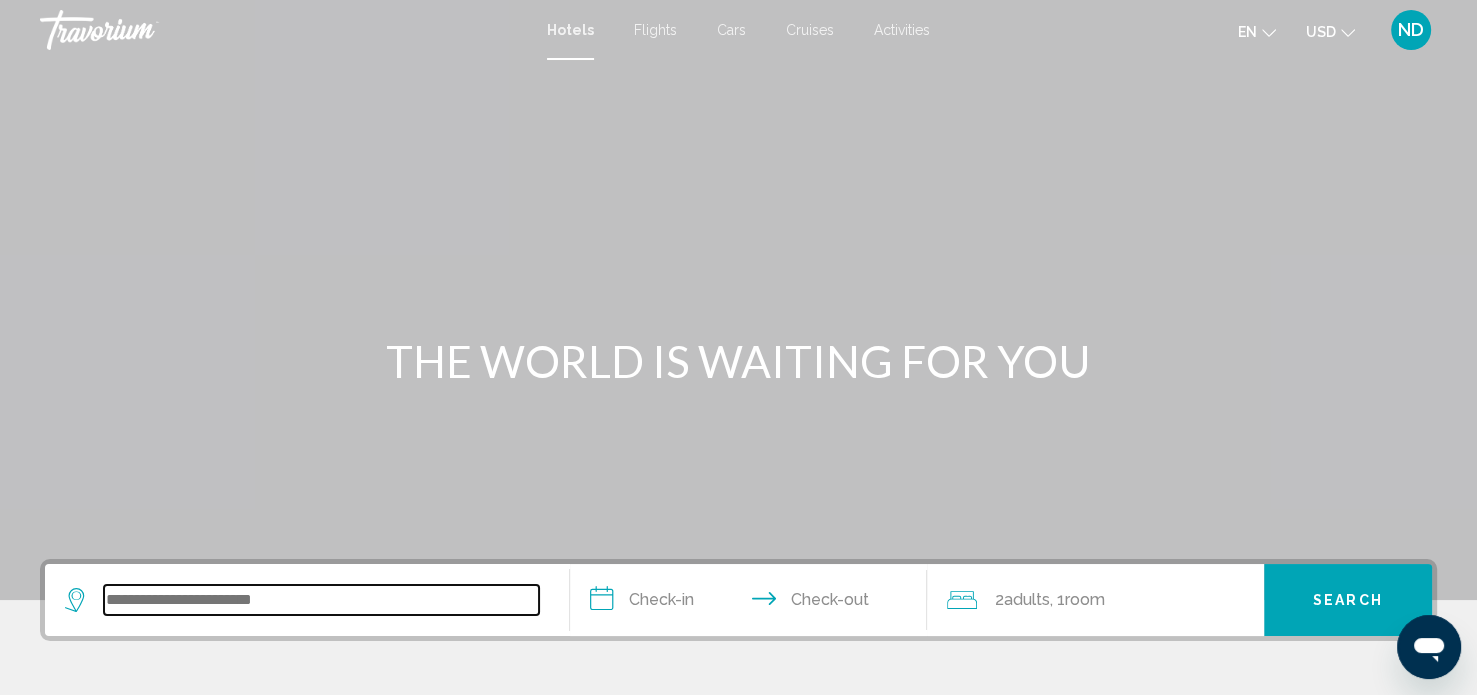 click at bounding box center (321, 600) 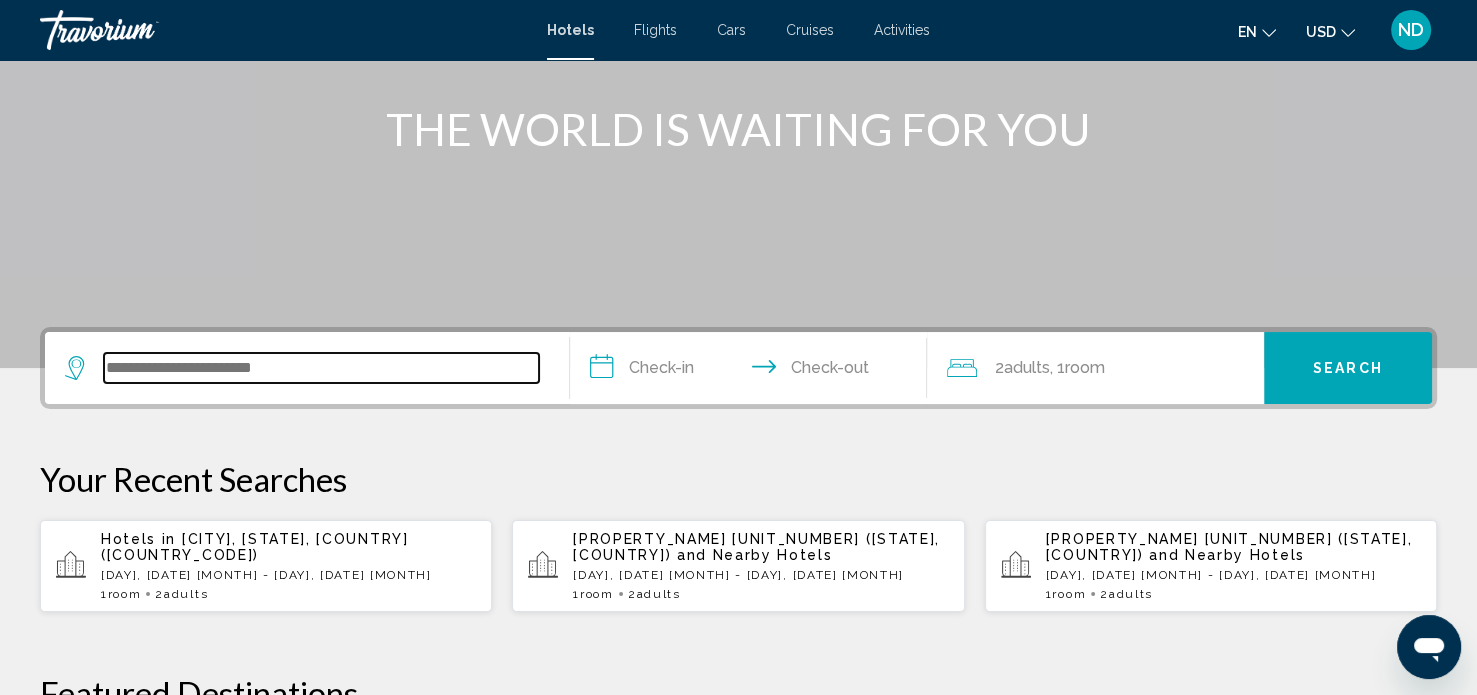 scroll, scrollTop: 493, scrollLeft: 0, axis: vertical 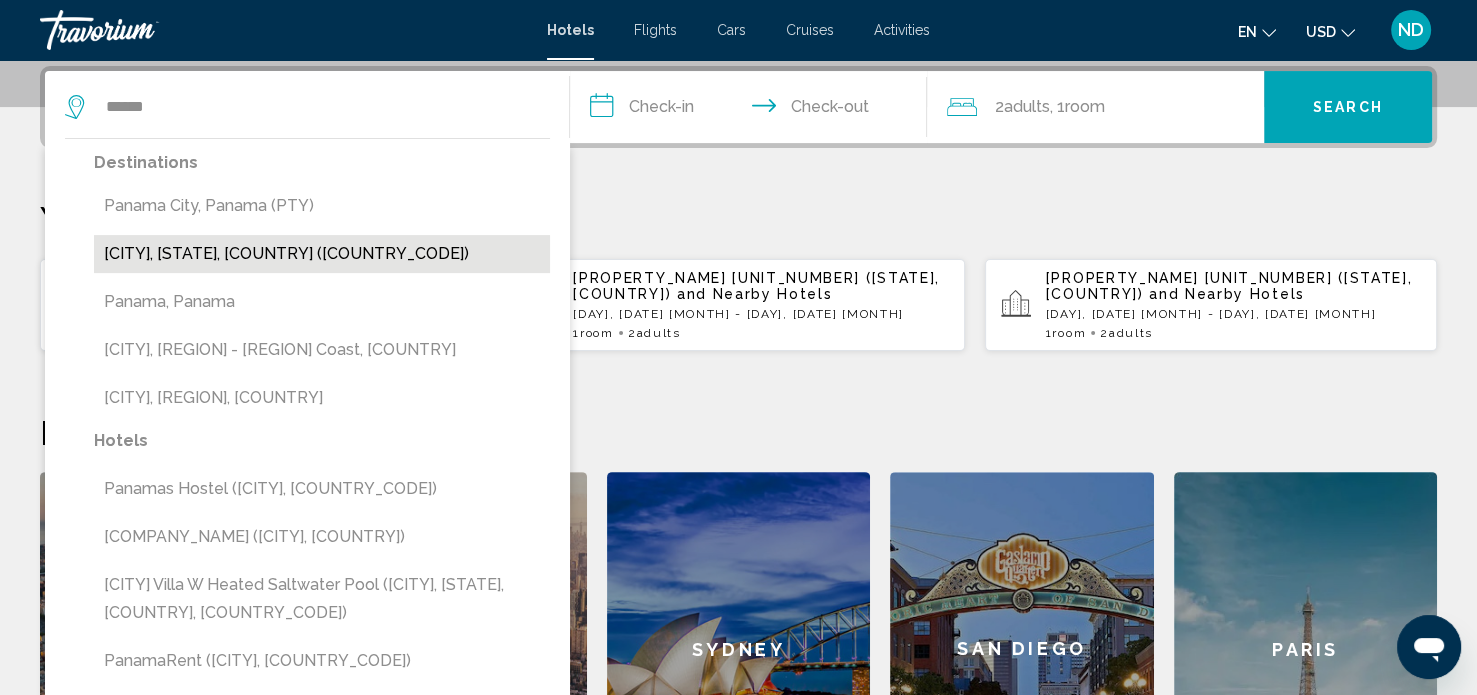 click on "[CITY], [STATE], [COUNTRY] ([COUNTRY_CODE])" at bounding box center (322, 254) 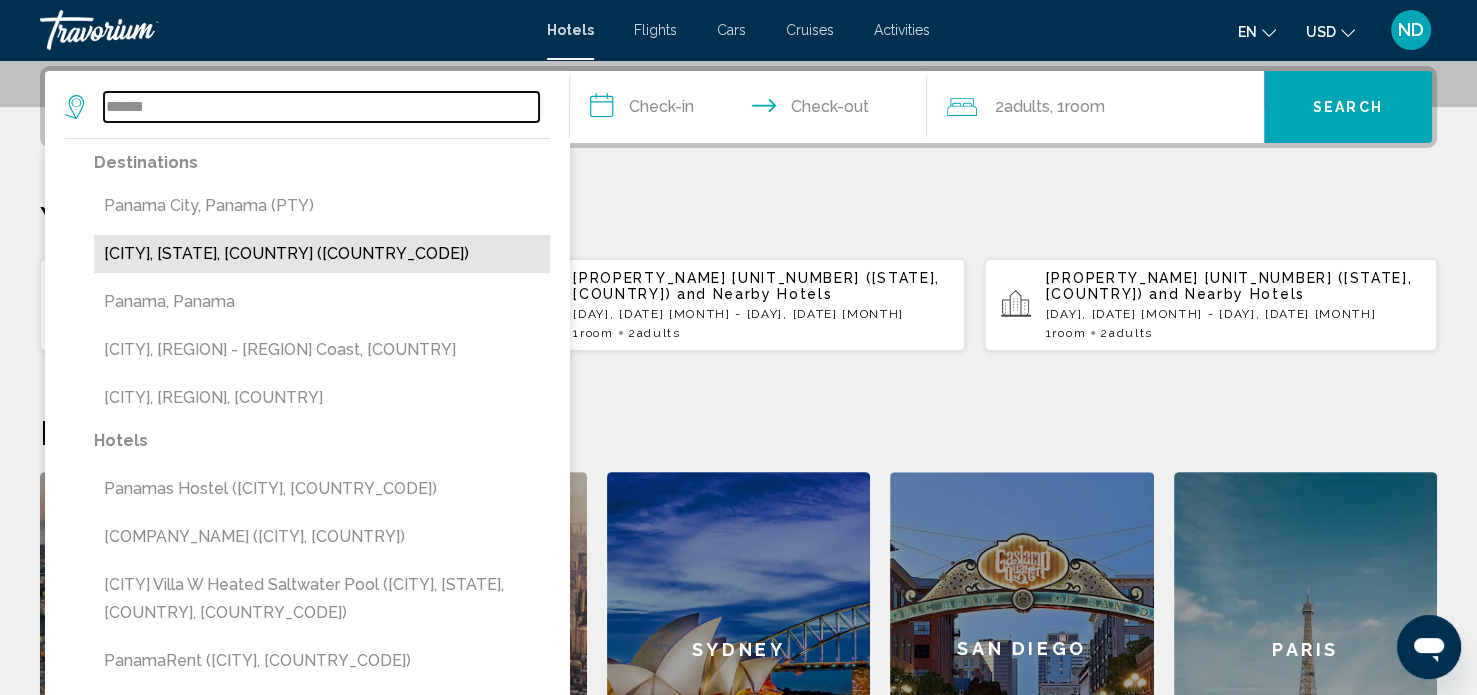 type on "**********" 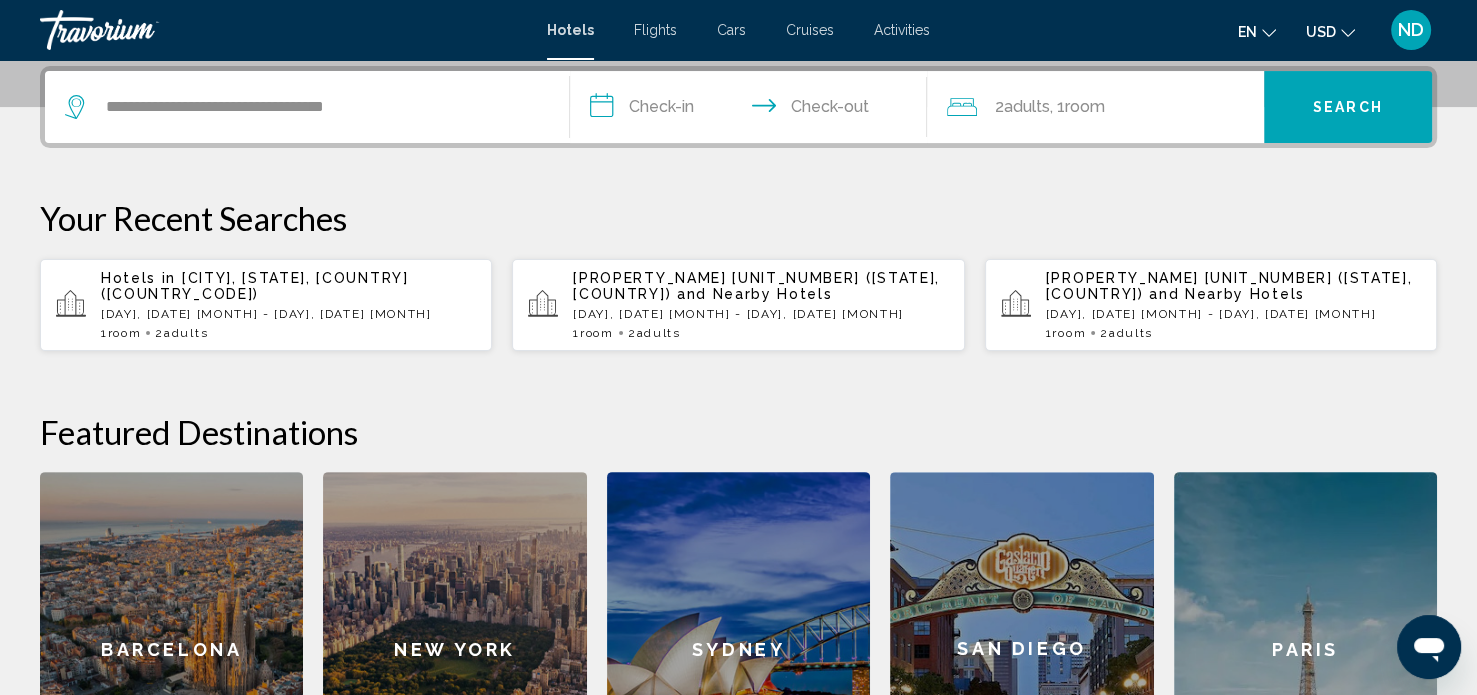 click on "**********" at bounding box center (752, 110) 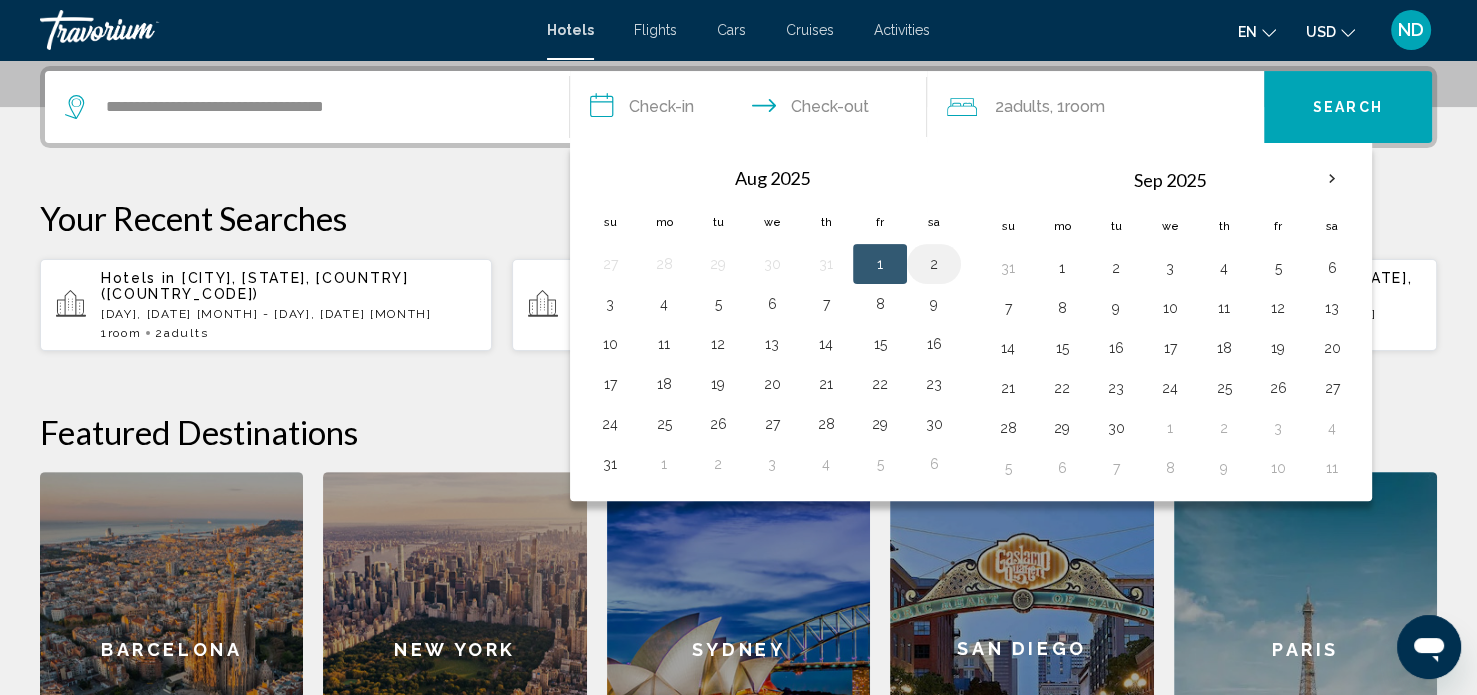 click on "2" at bounding box center (934, 264) 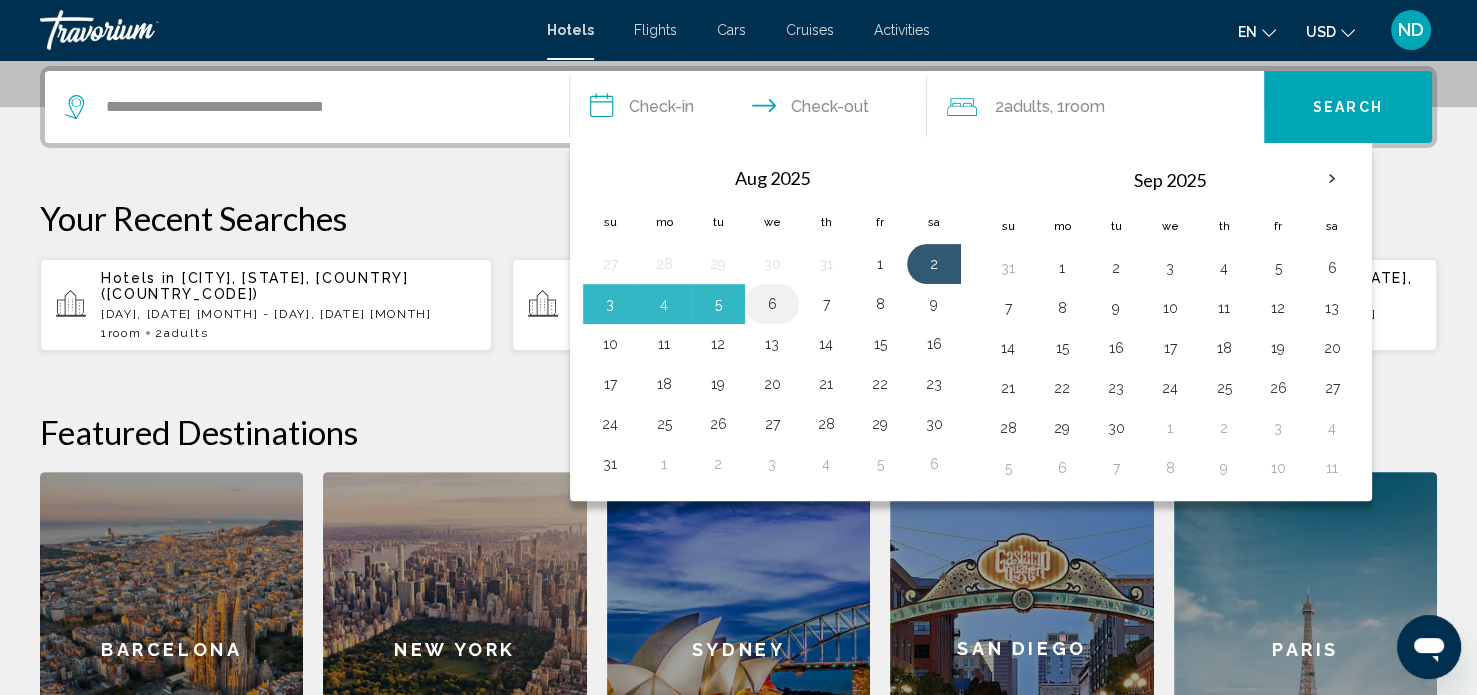 click on "6" at bounding box center (772, 304) 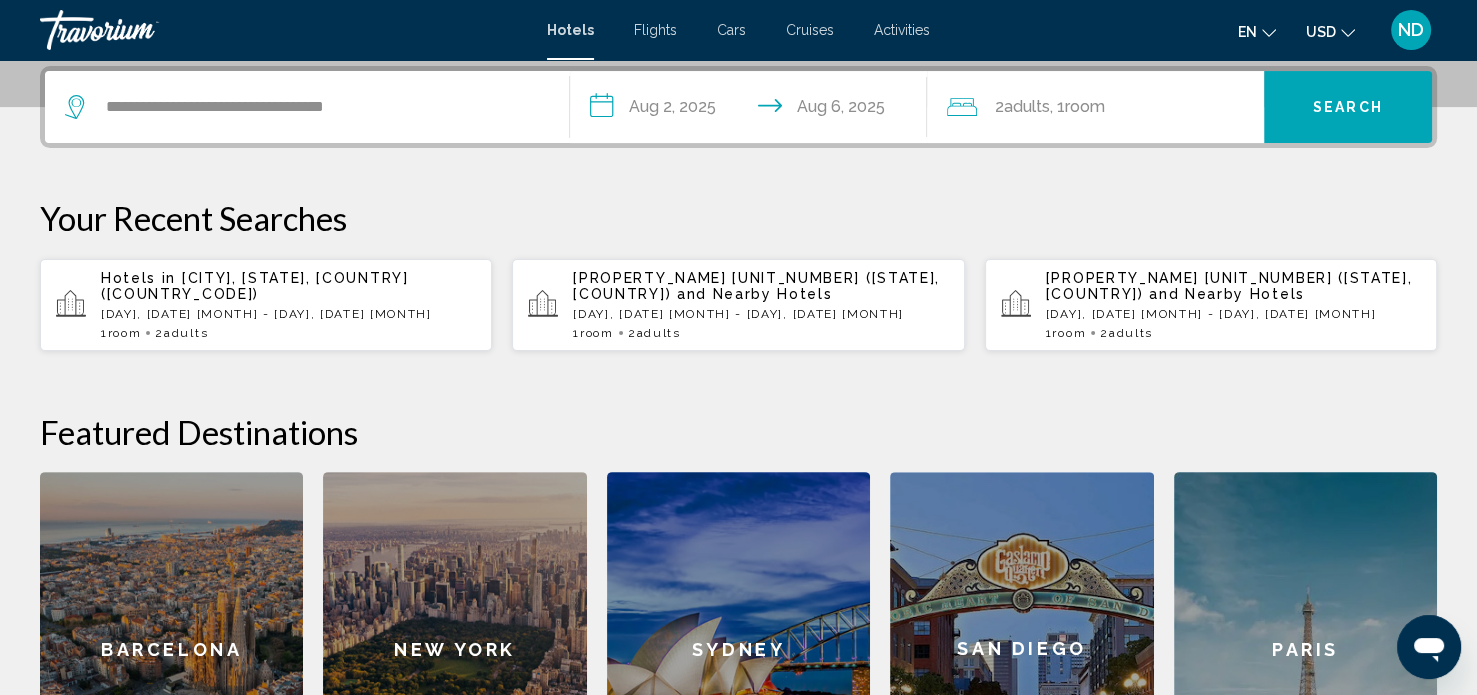 click on "Search" at bounding box center (1348, 108) 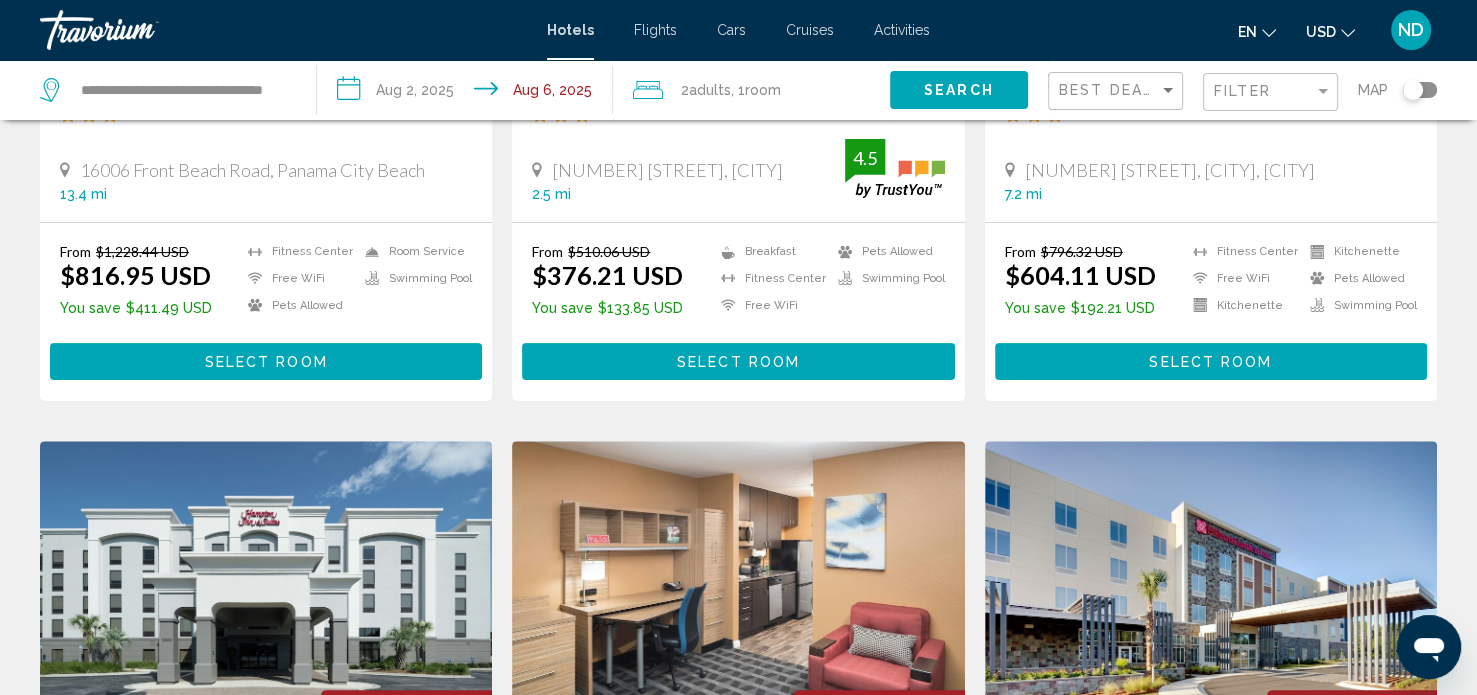 scroll, scrollTop: 0, scrollLeft: 0, axis: both 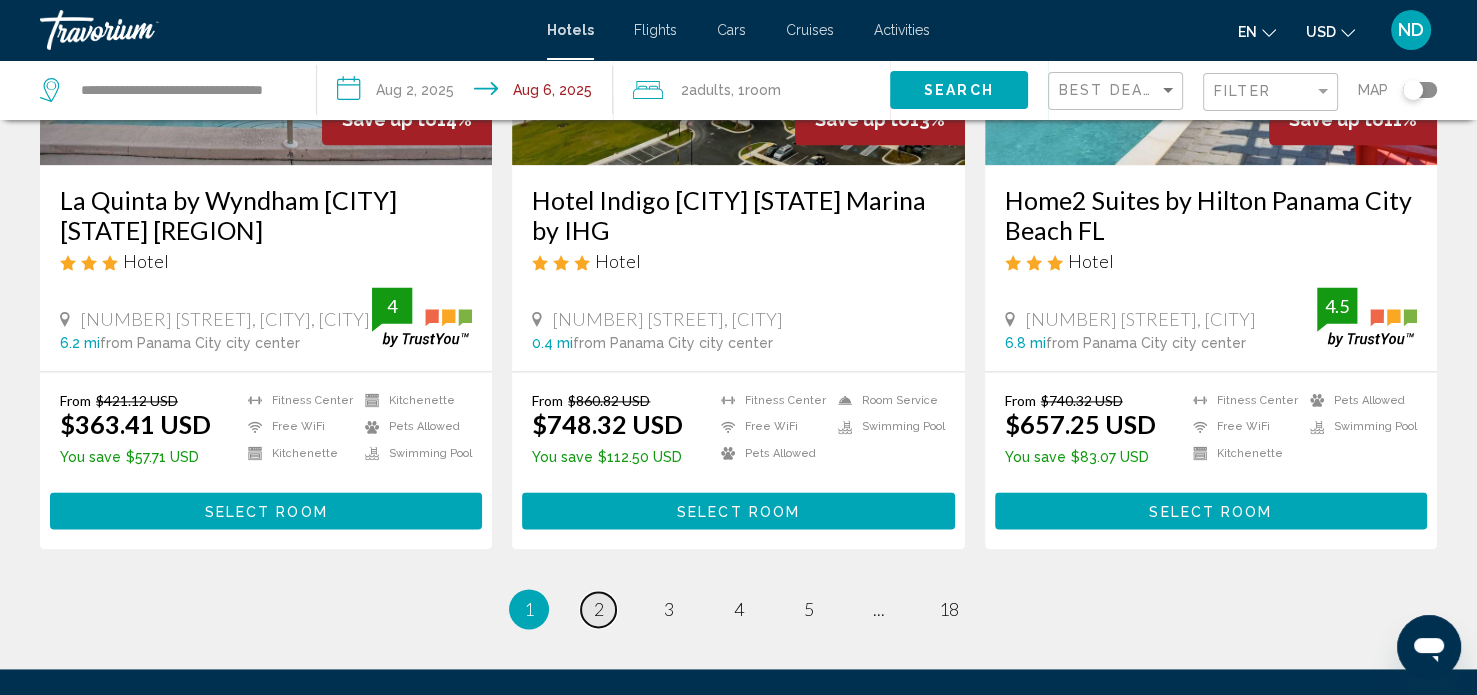 click on "2" at bounding box center (599, 609) 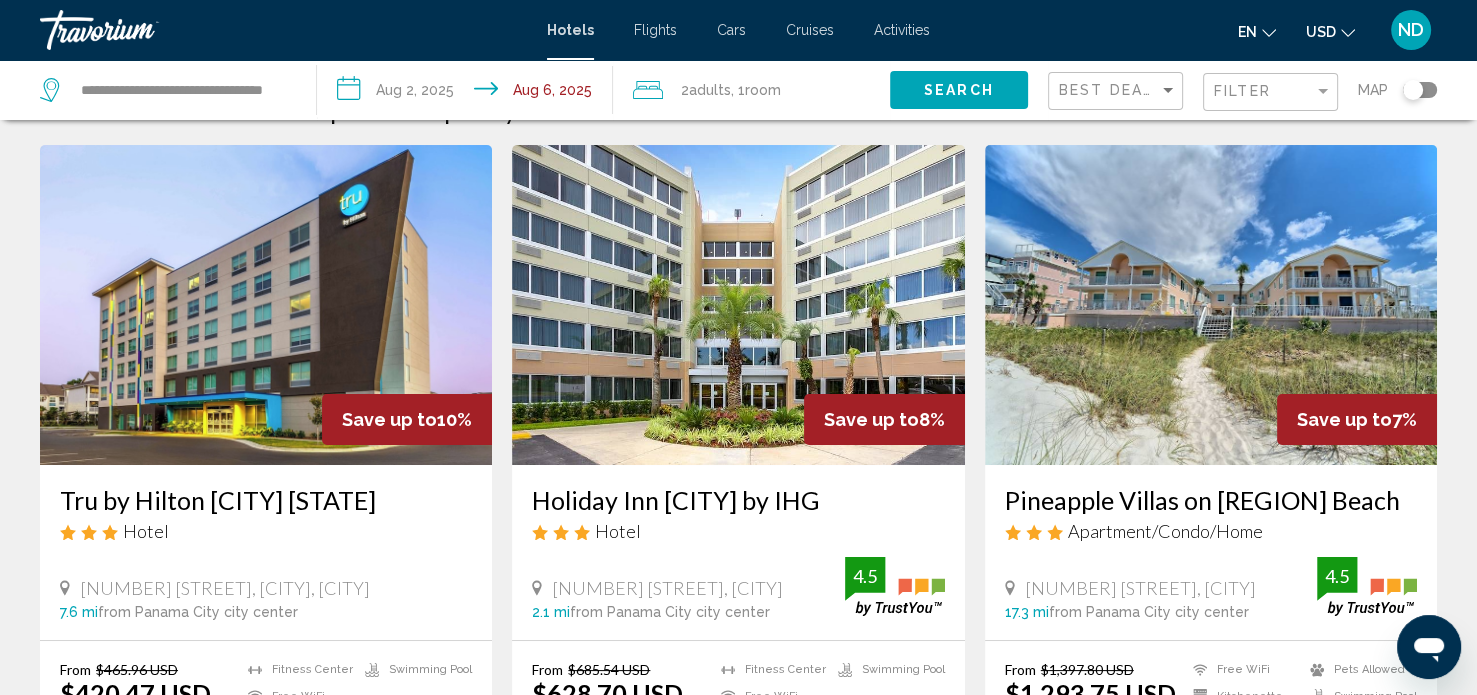 scroll, scrollTop: 0, scrollLeft: 0, axis: both 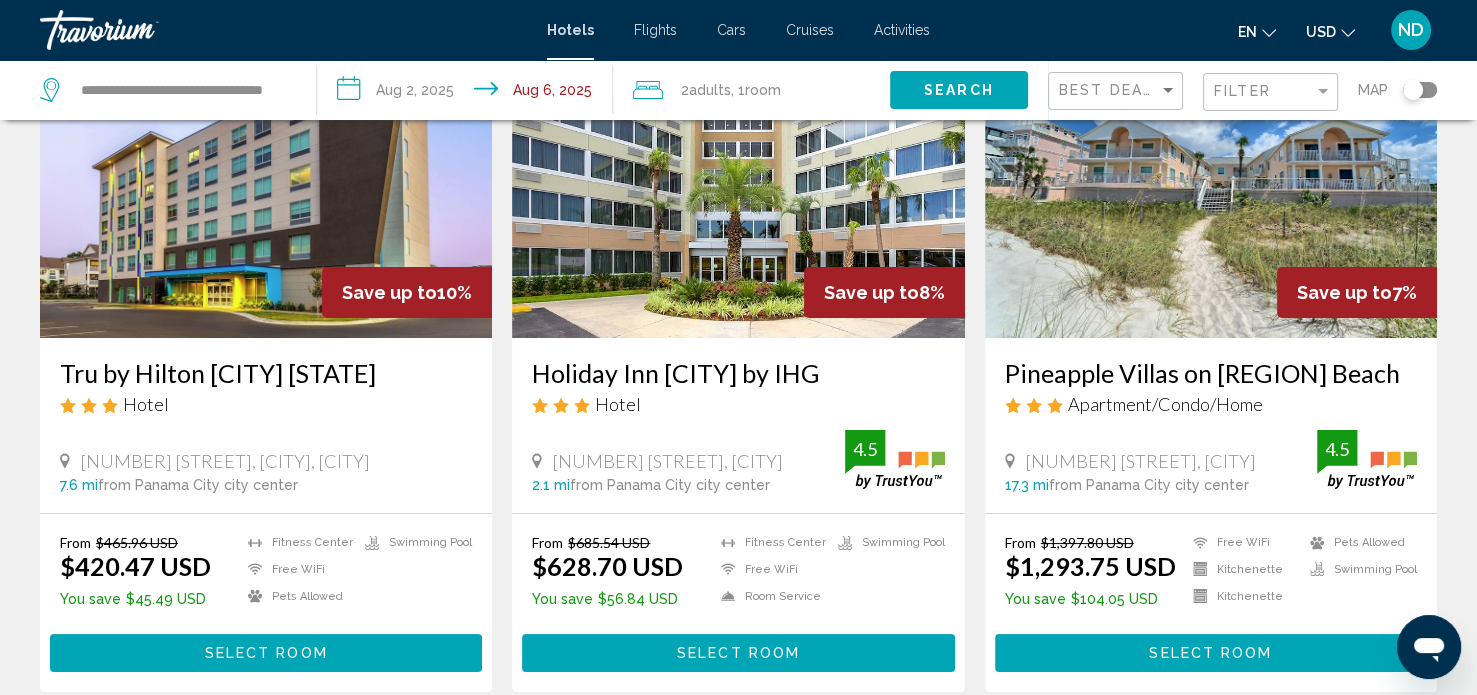 click at bounding box center (266, 178) 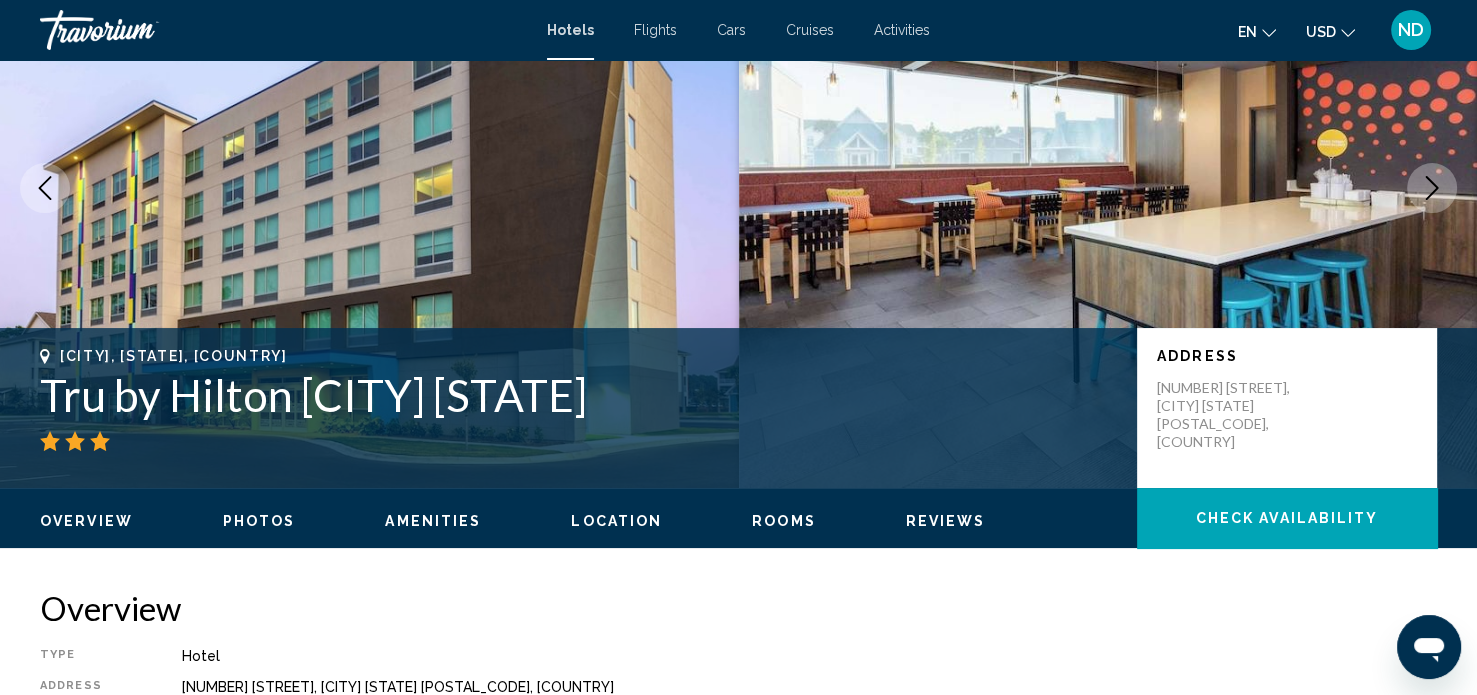 scroll, scrollTop: 12, scrollLeft: 0, axis: vertical 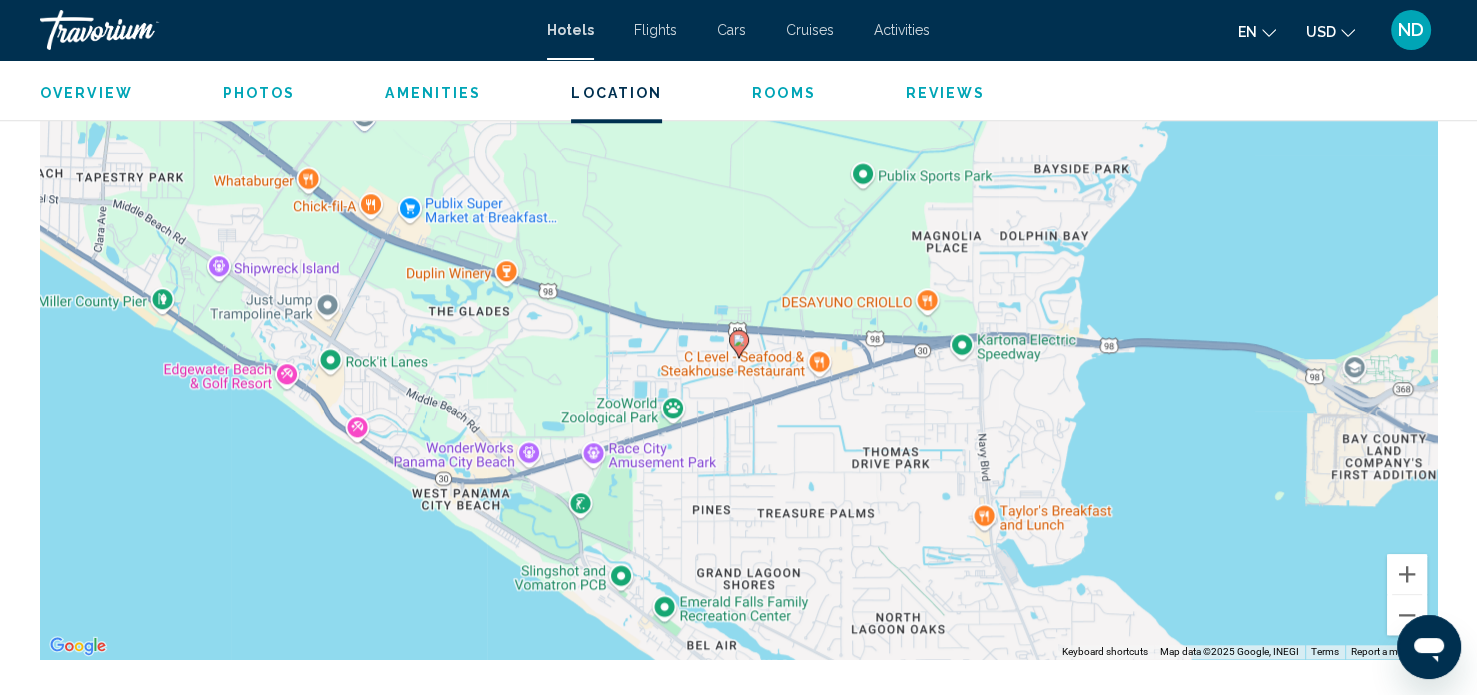 click on "Overview" at bounding box center [86, 93] 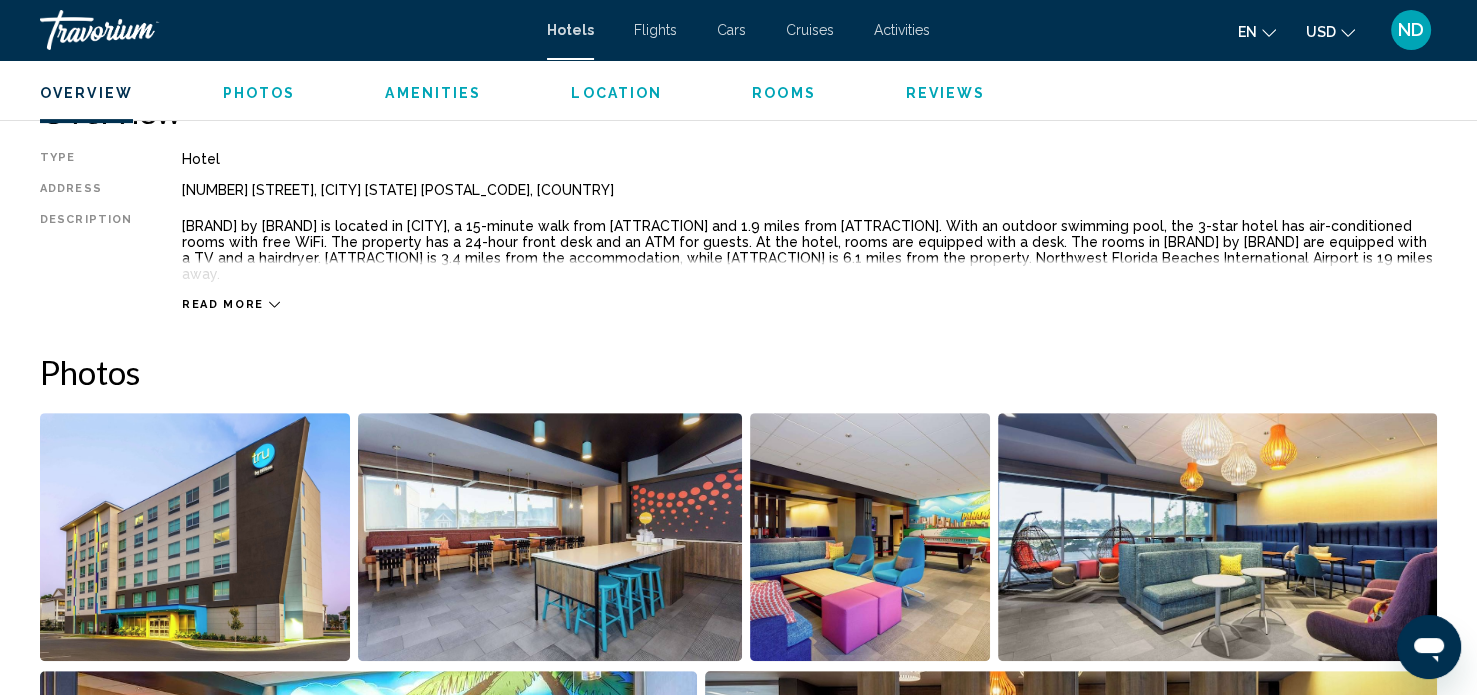scroll, scrollTop: 640, scrollLeft: 0, axis: vertical 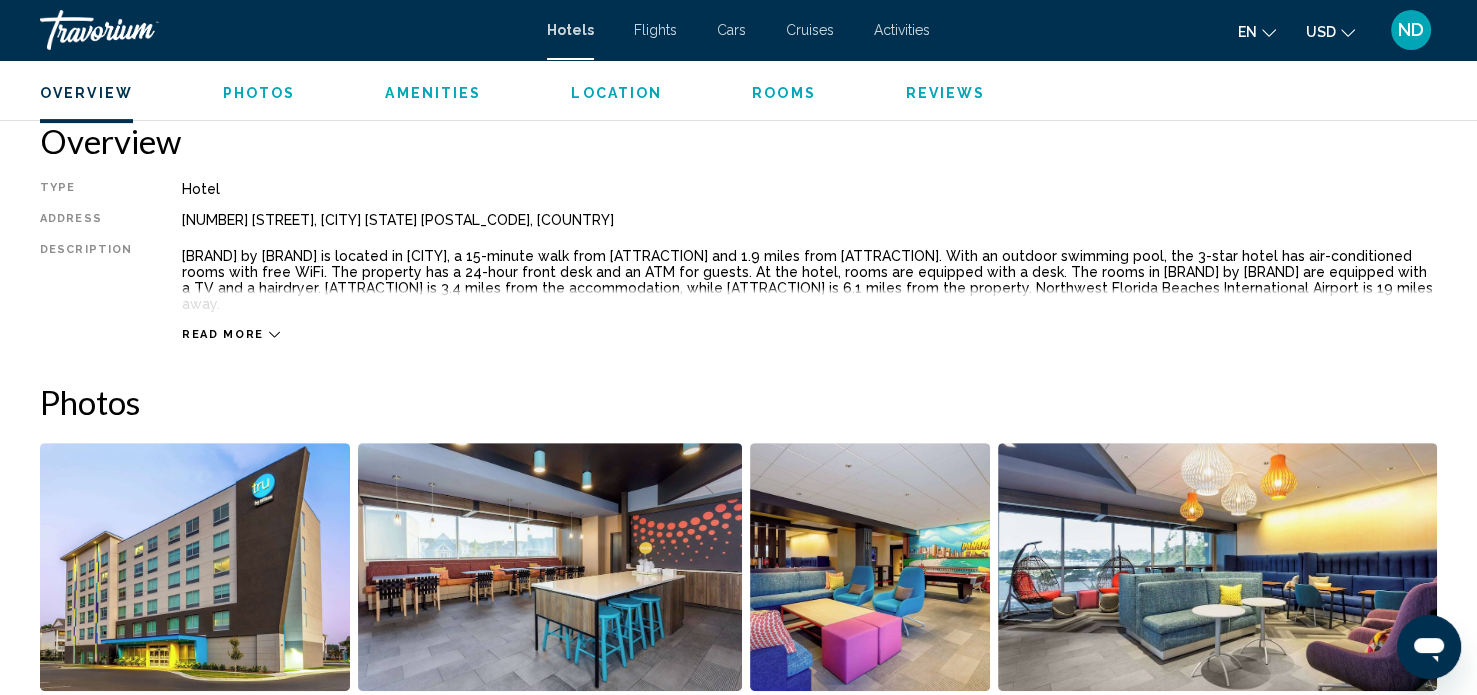 click on "Read more" at bounding box center [809, 314] 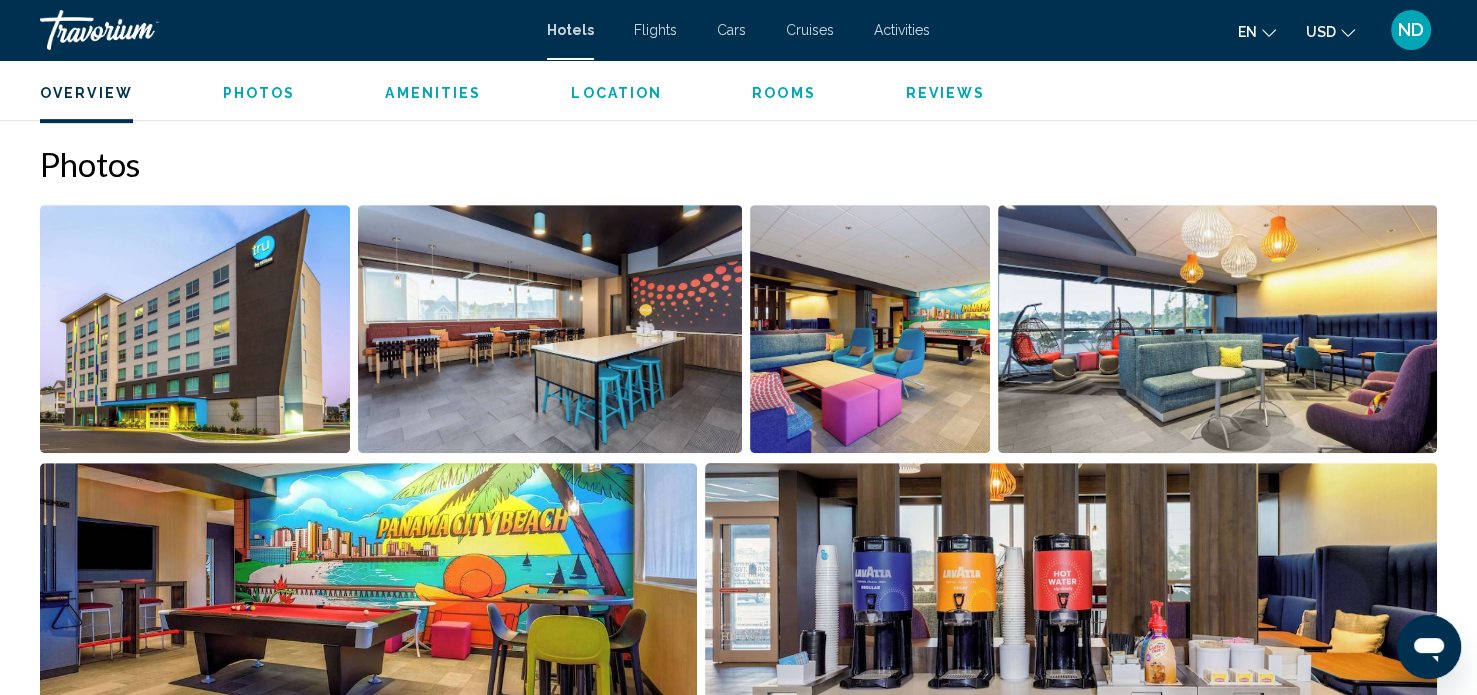 scroll, scrollTop: 880, scrollLeft: 0, axis: vertical 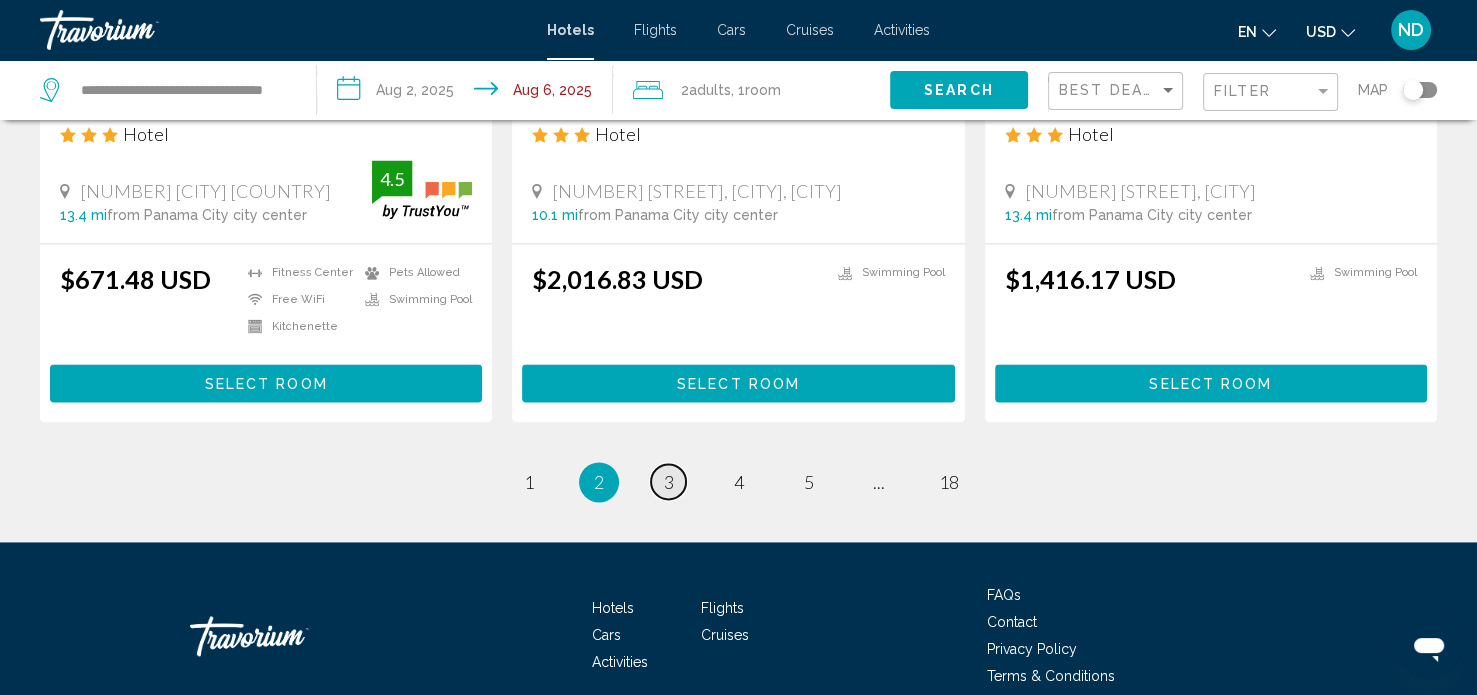 click on "3" at bounding box center (669, 482) 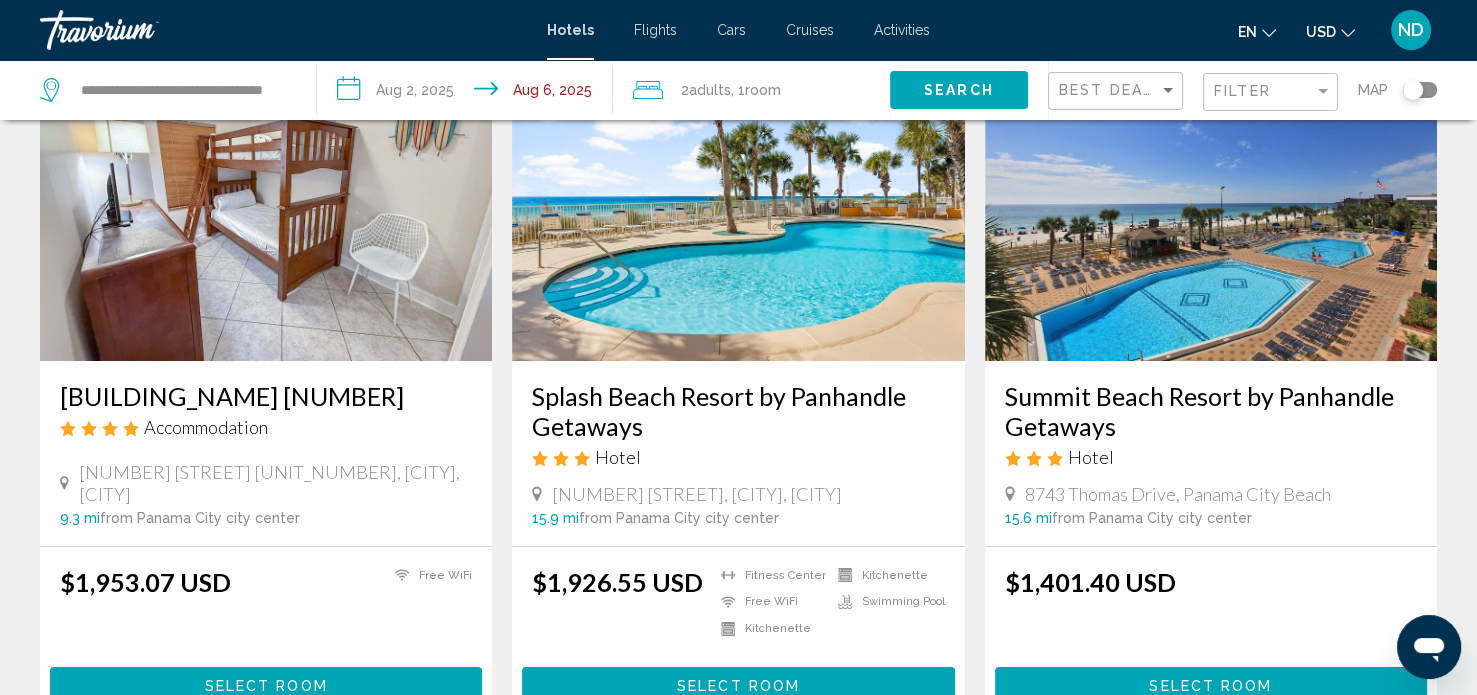 scroll, scrollTop: 0, scrollLeft: 0, axis: both 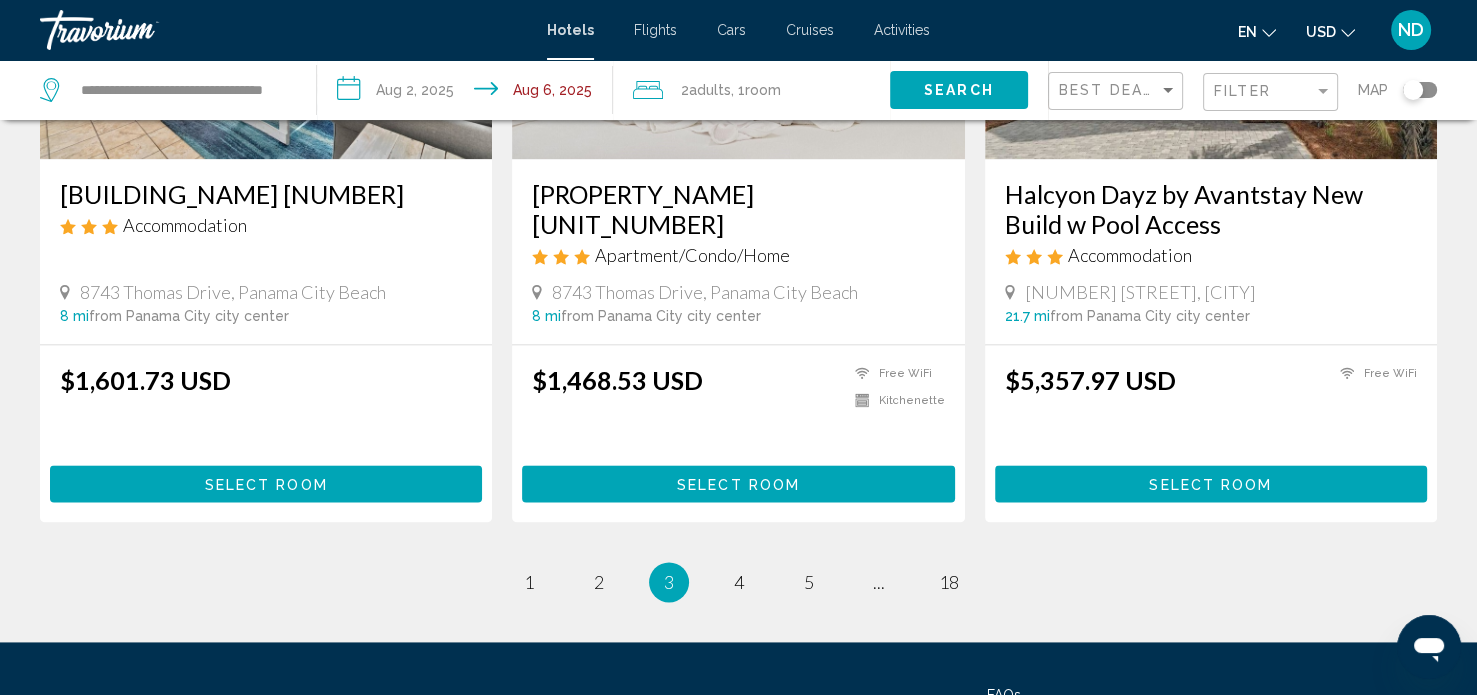 drag, startPoint x: 1488, startPoint y: 133, endPoint x: 42, endPoint y: 7, distance: 1451.4792 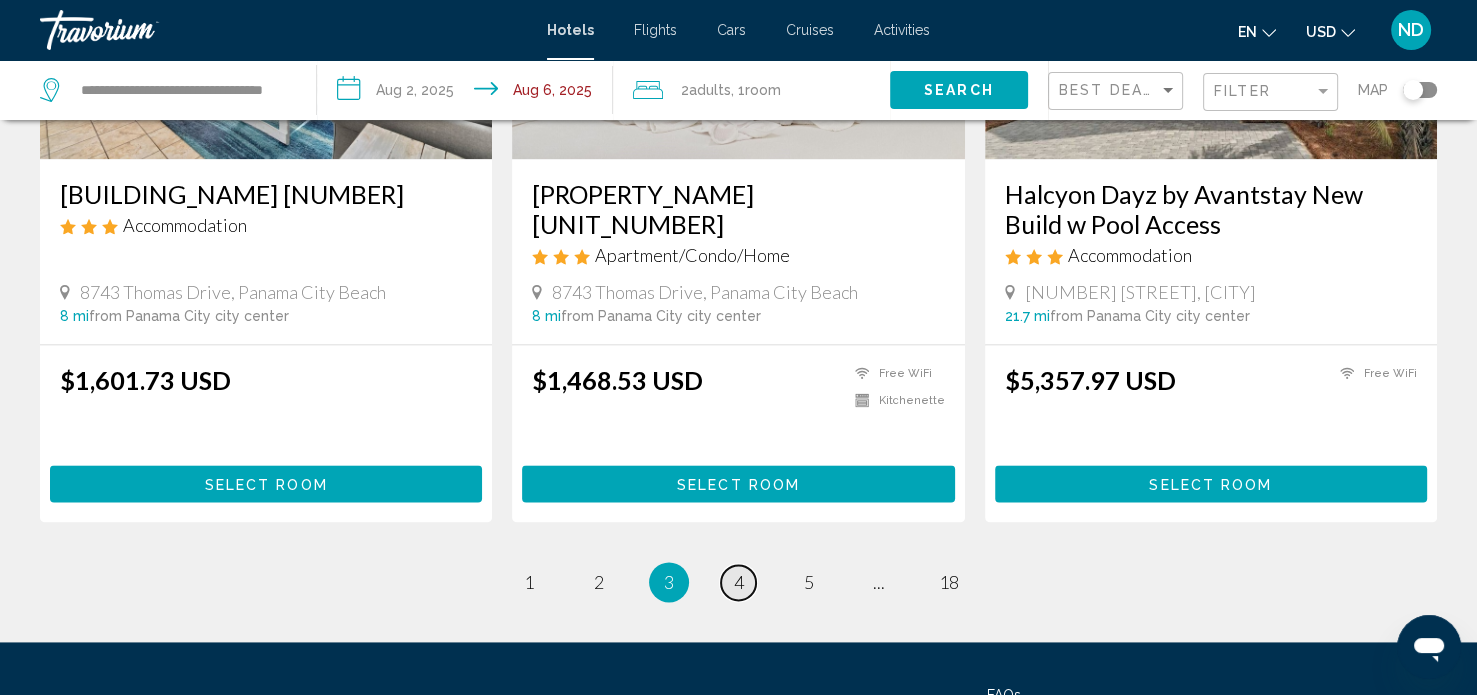 click on "page  4" at bounding box center [738, 582] 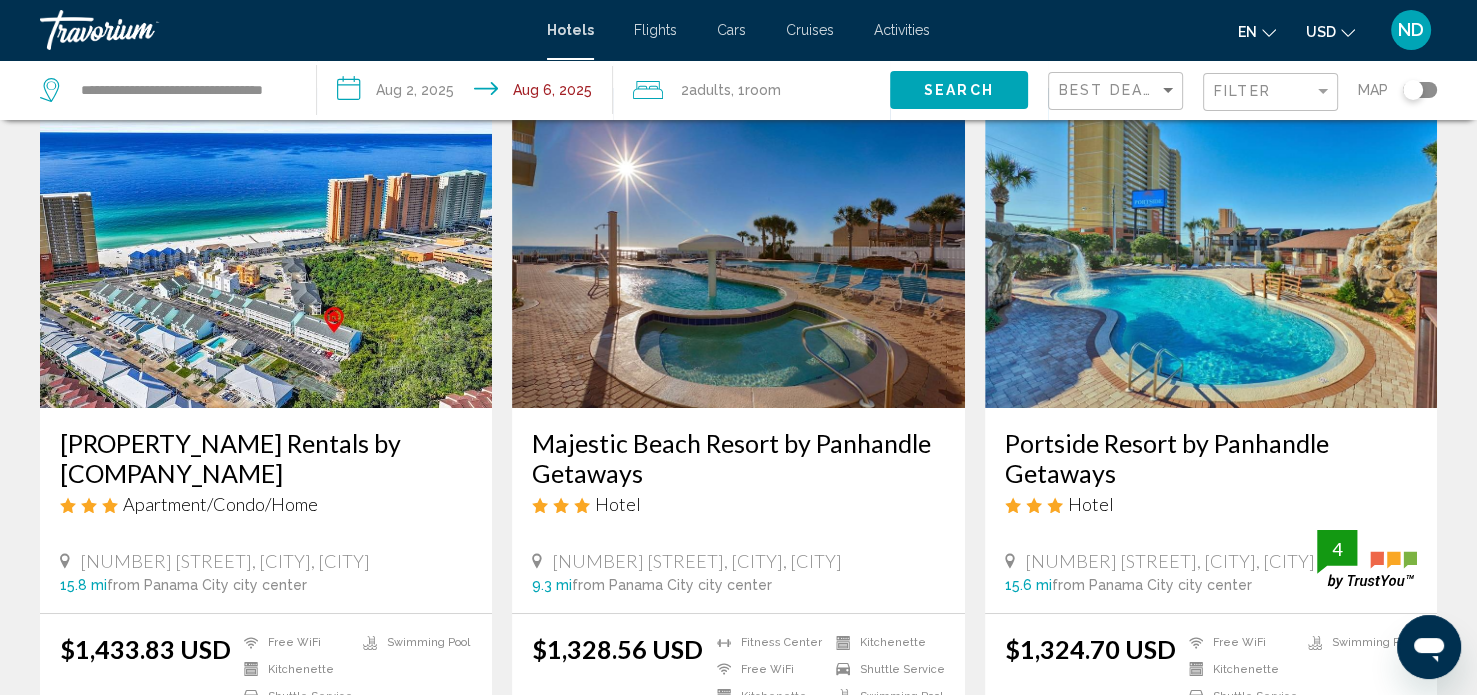 scroll, scrollTop: 0, scrollLeft: 0, axis: both 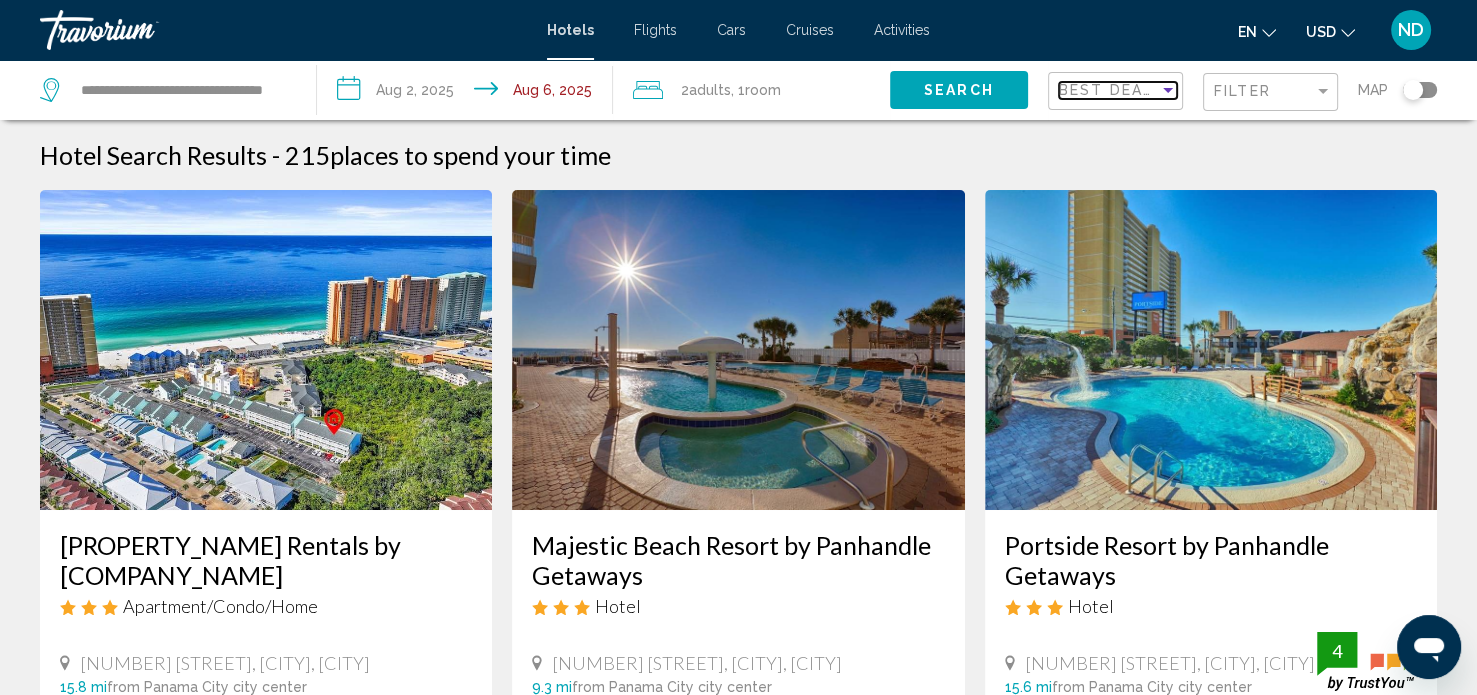 click at bounding box center [1168, 90] 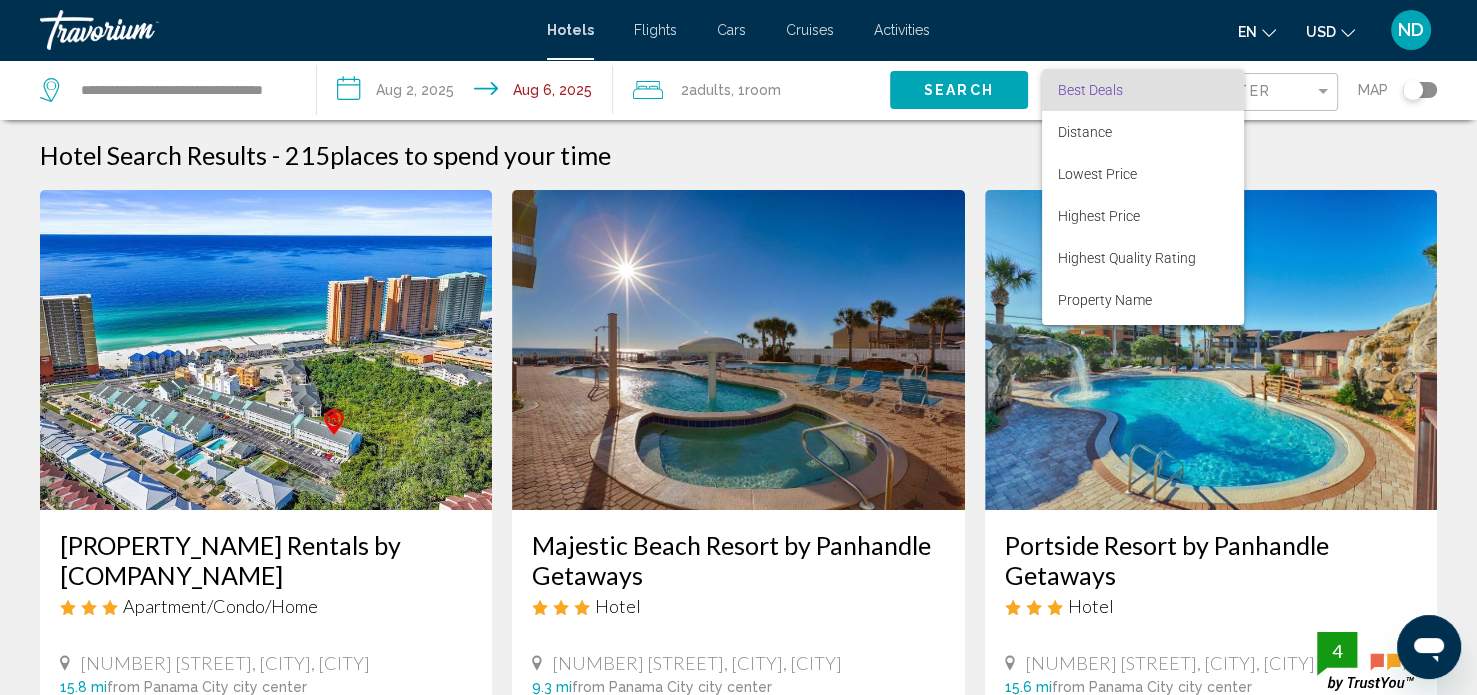 click at bounding box center (738, 347) 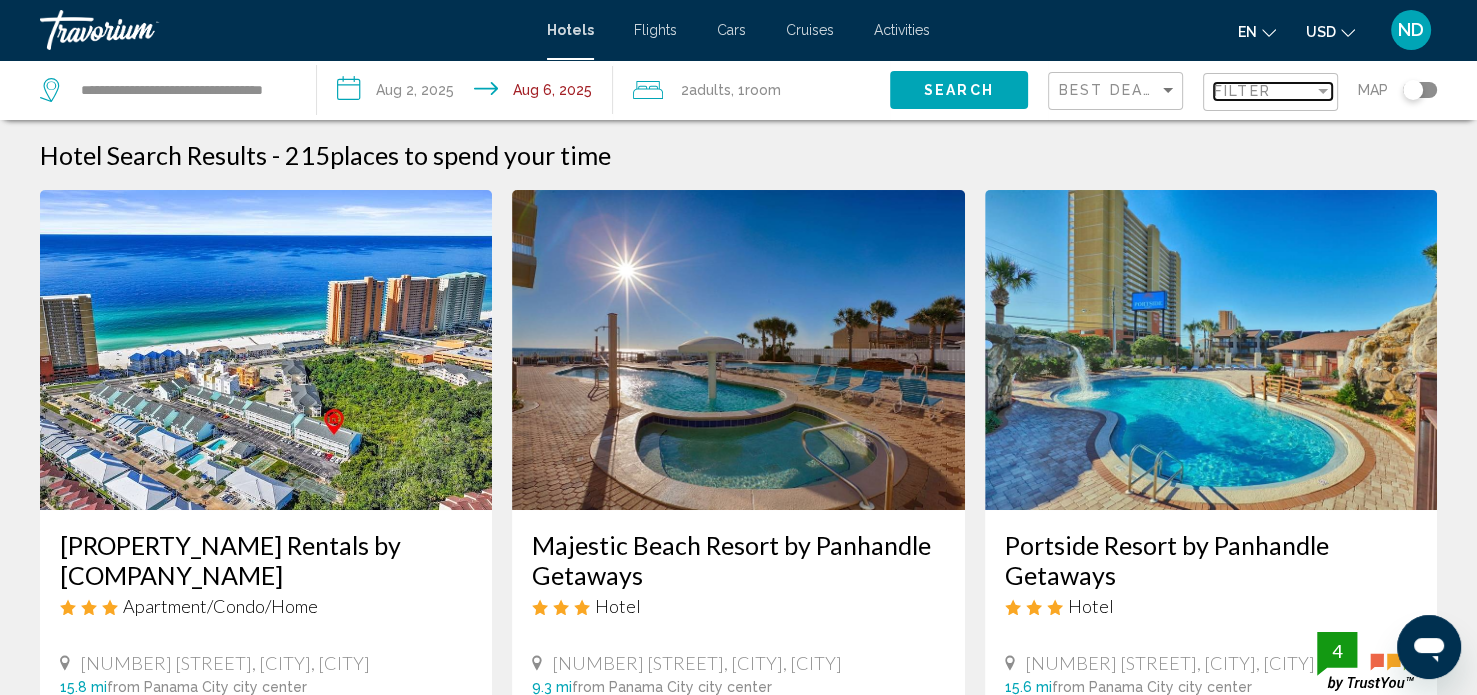 click at bounding box center (1323, 91) 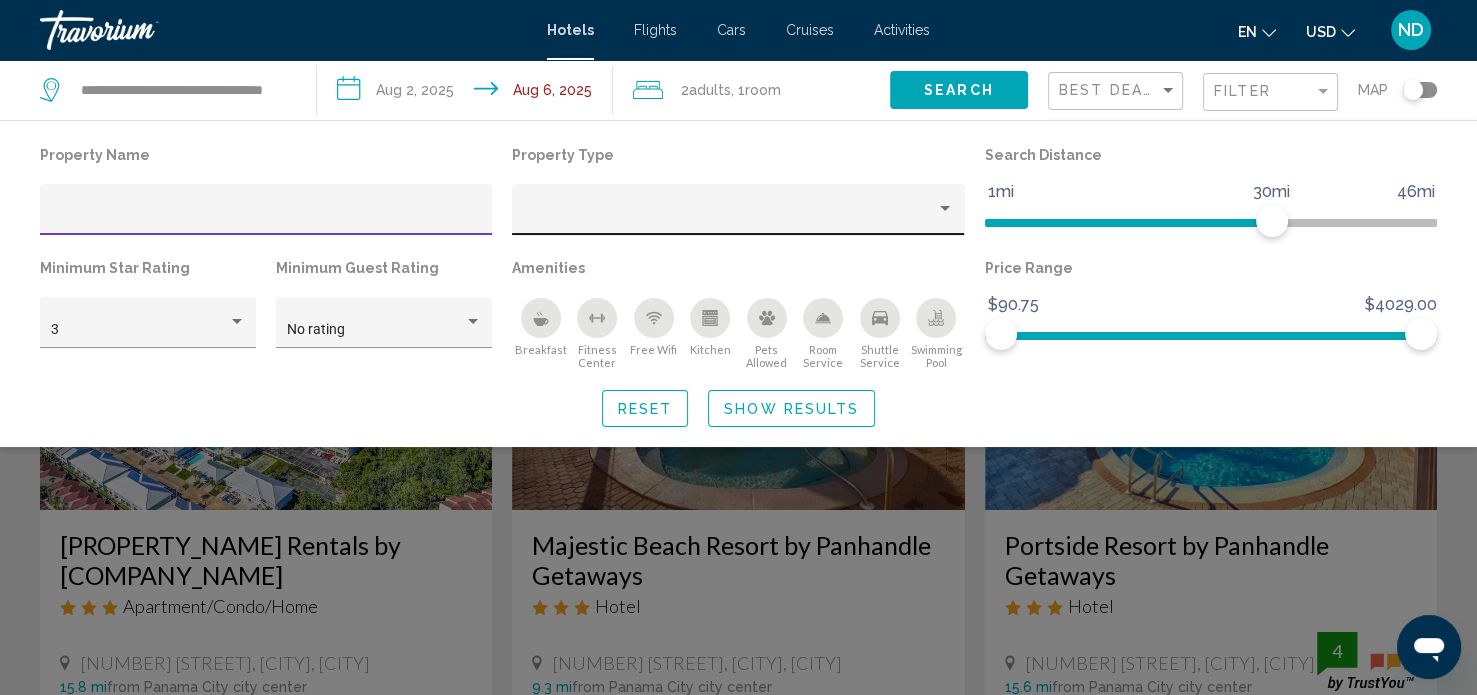 click at bounding box center [738, 217] 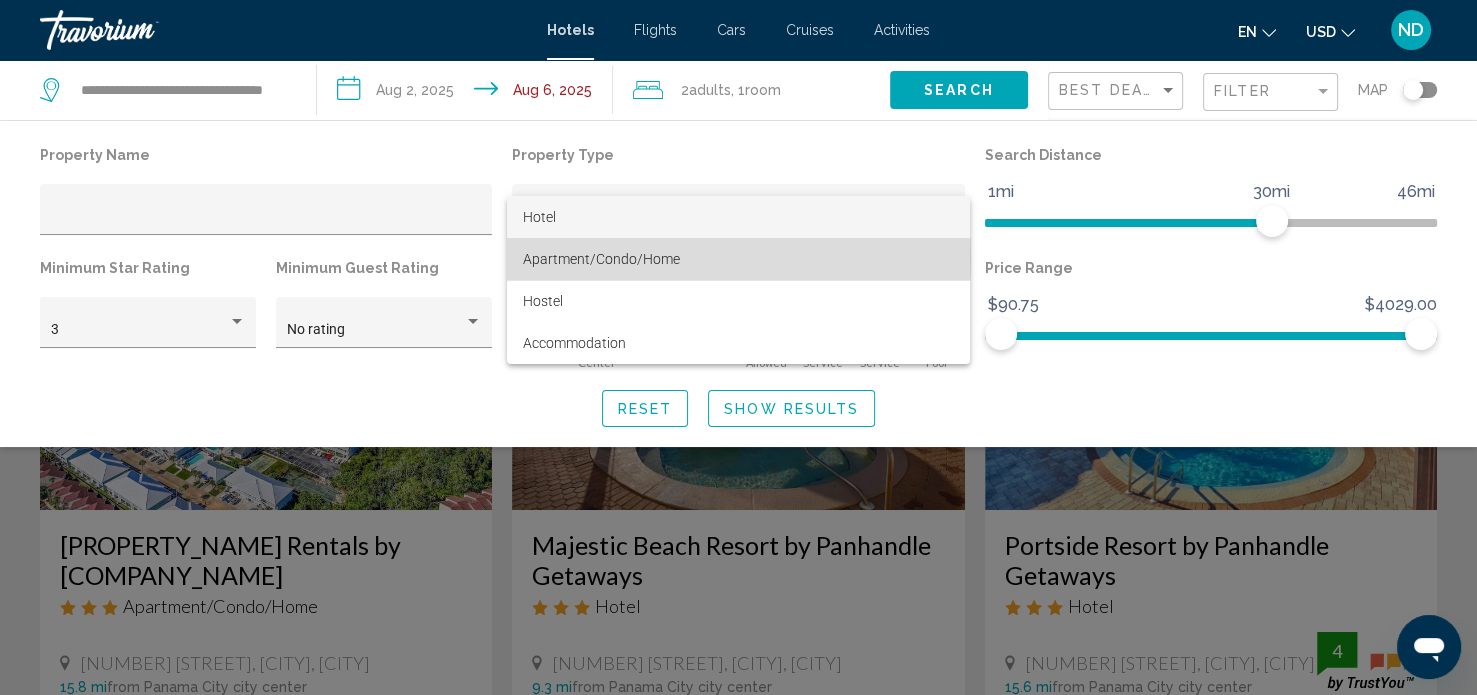 click on "Apartment/Condo/Home" at bounding box center [601, 259] 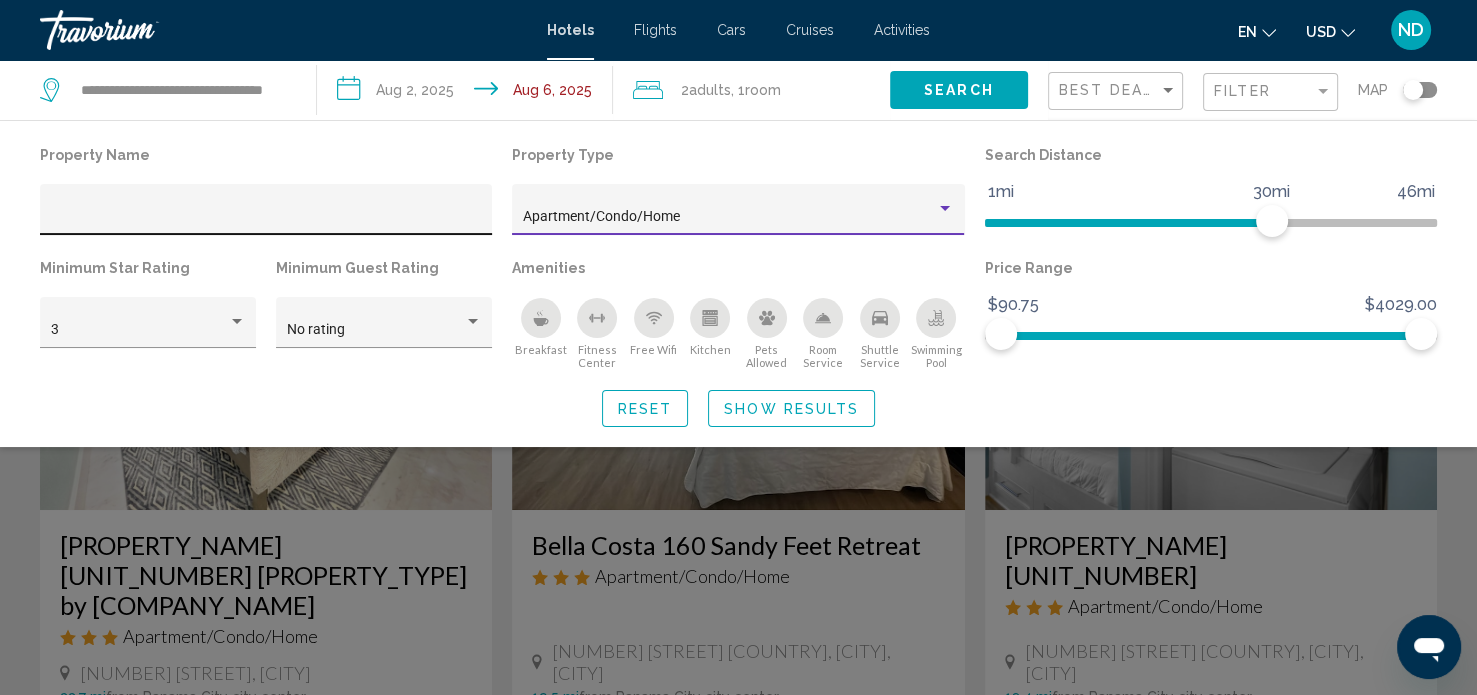 click at bounding box center [266, 217] 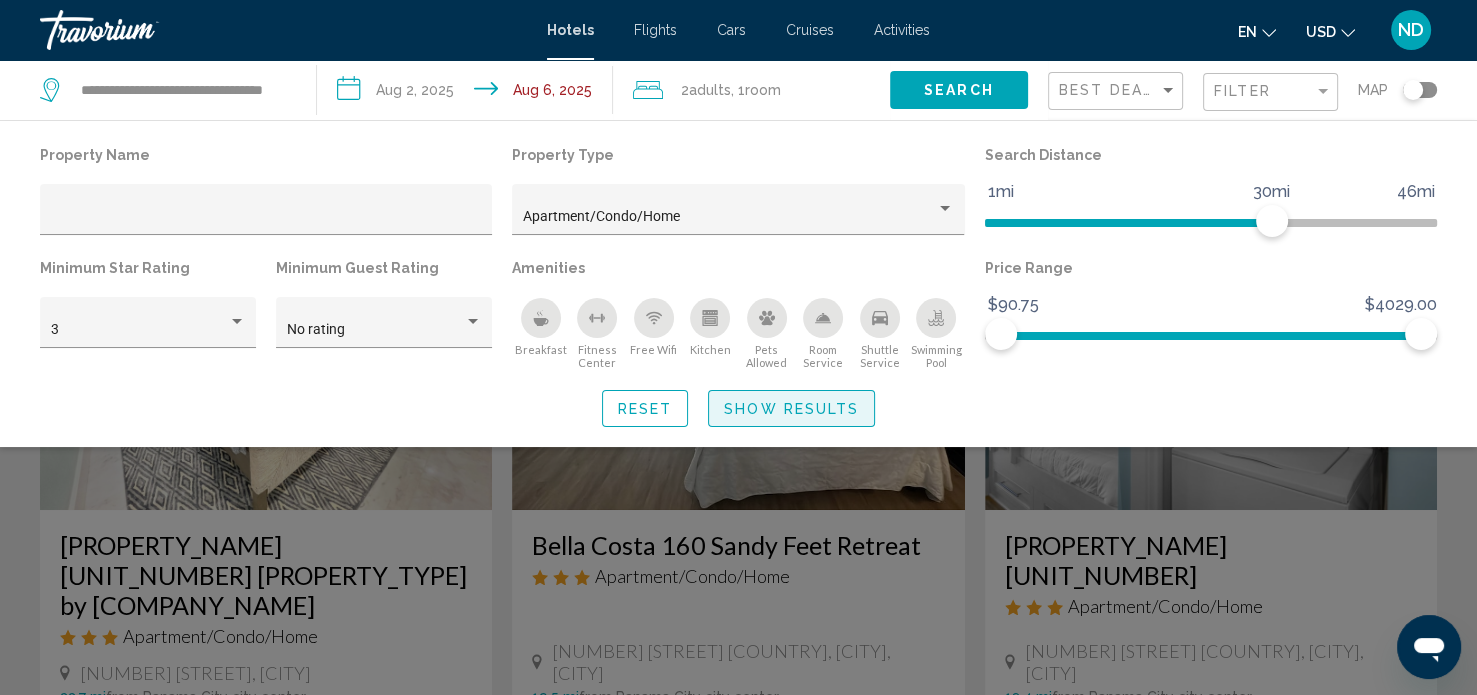 click on "Show Results" 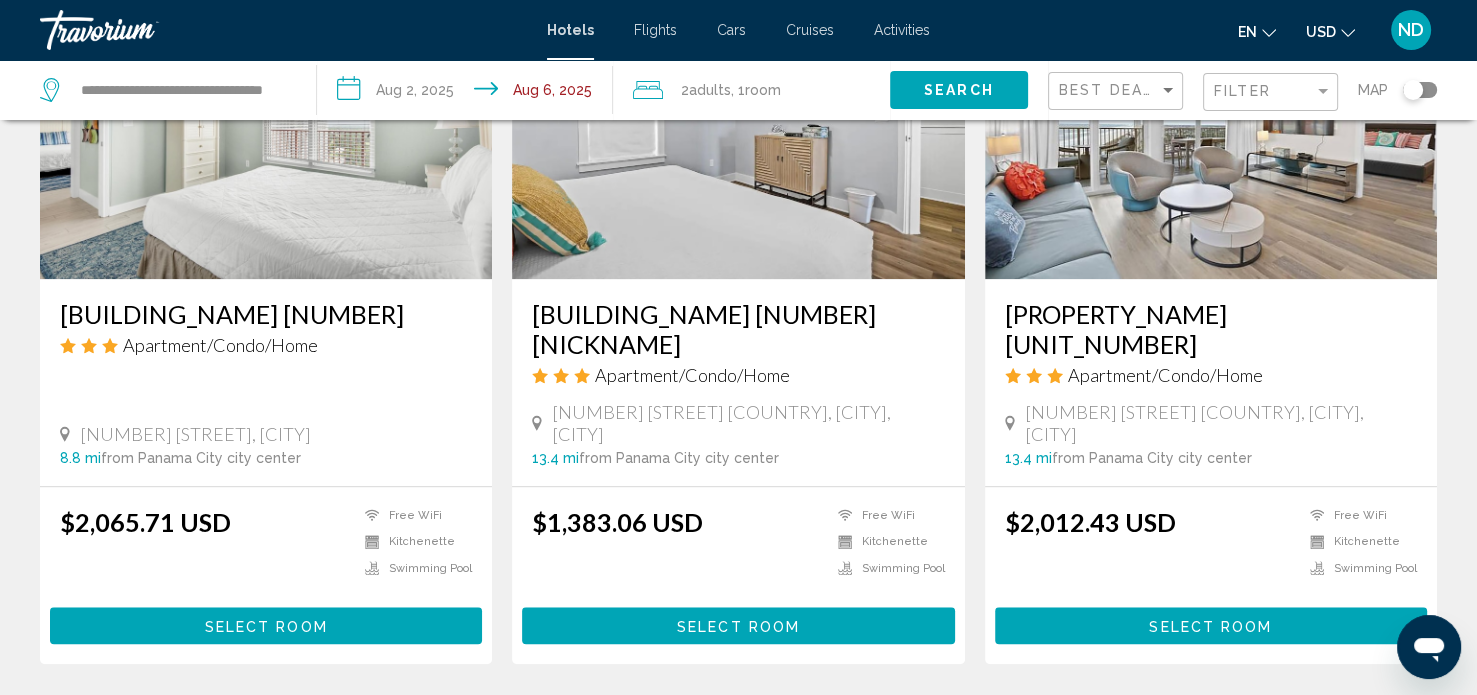 scroll, scrollTop: 0, scrollLeft: 0, axis: both 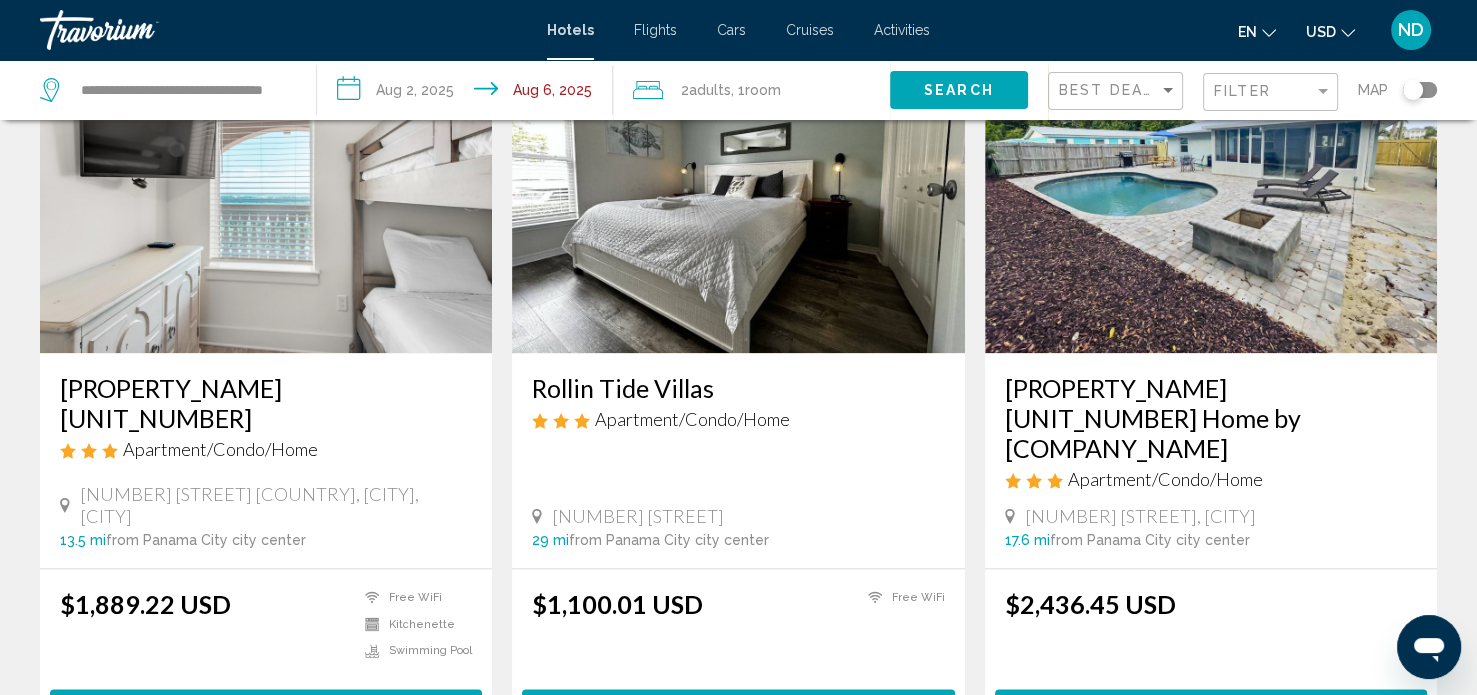 click on "1" at bounding box center [529, 806] 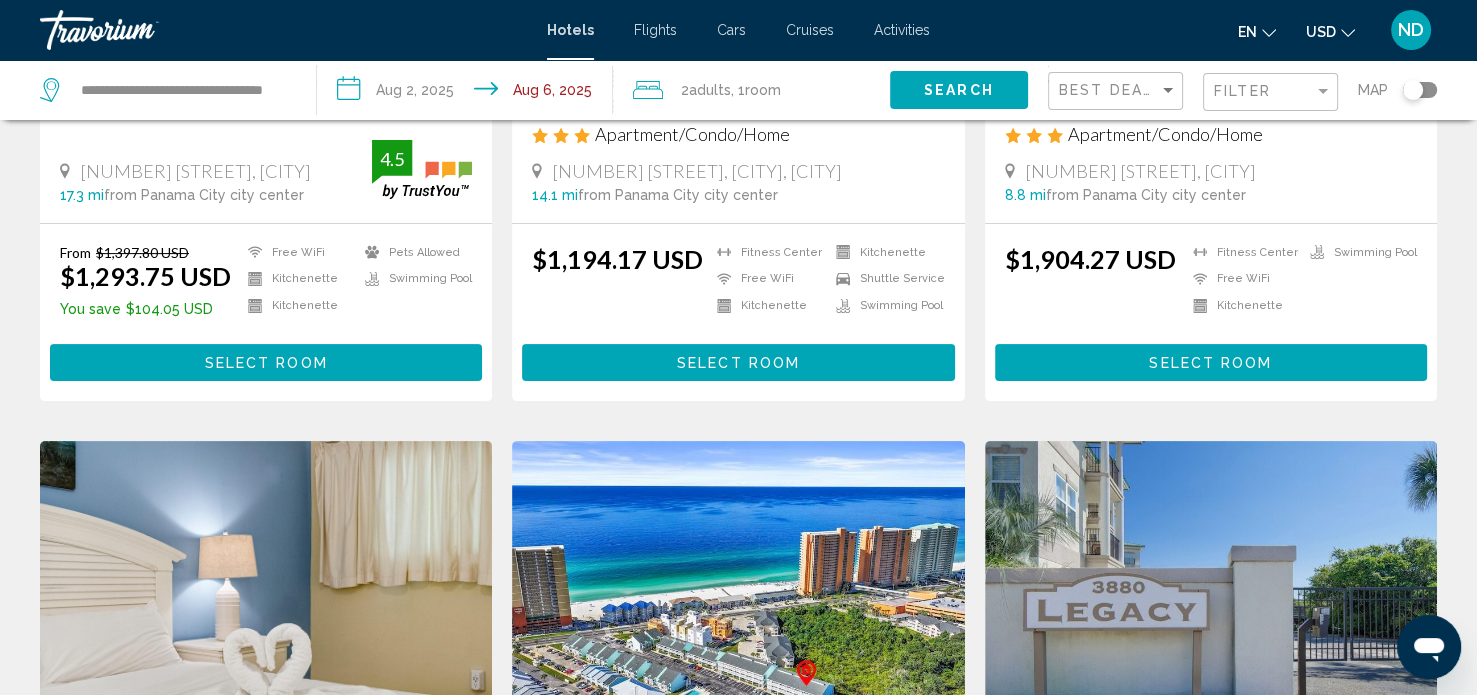 scroll, scrollTop: 0, scrollLeft: 0, axis: both 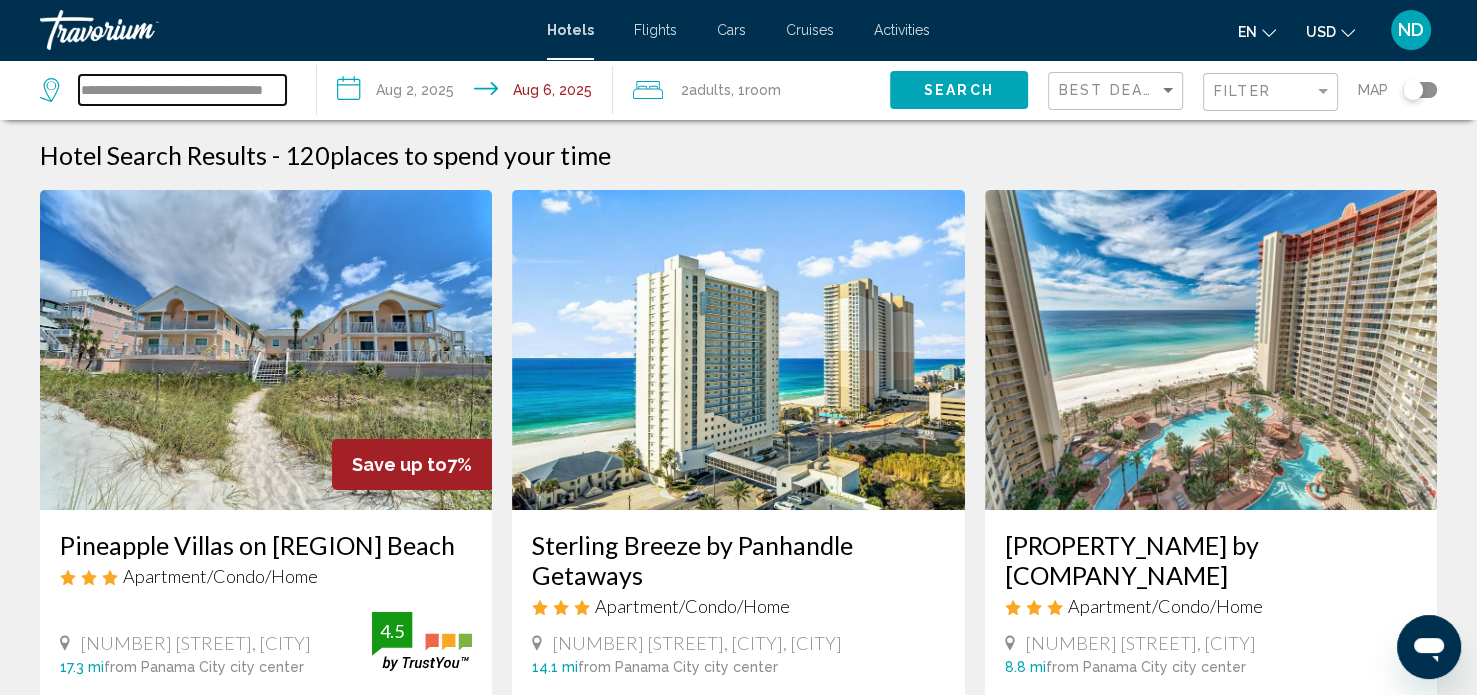 click on "**********" at bounding box center (182, 90) 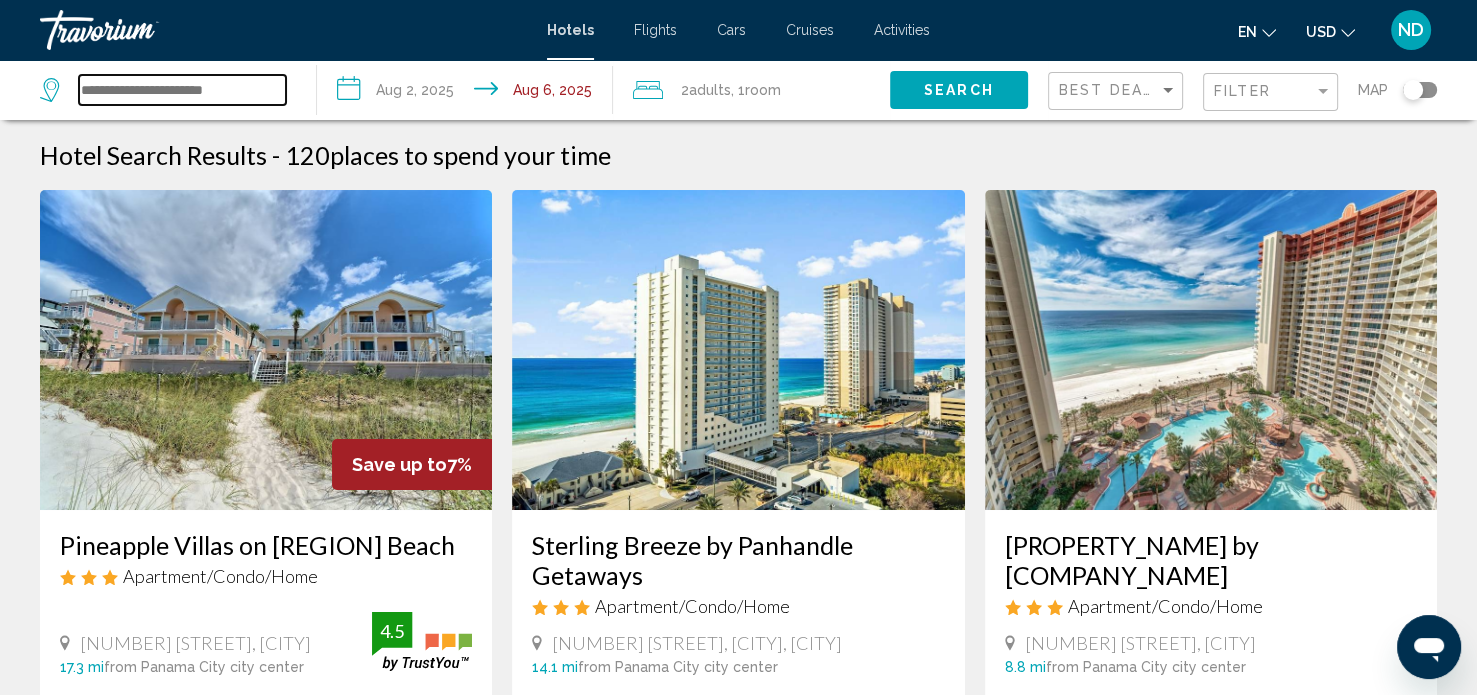 scroll, scrollTop: 0, scrollLeft: 0, axis: both 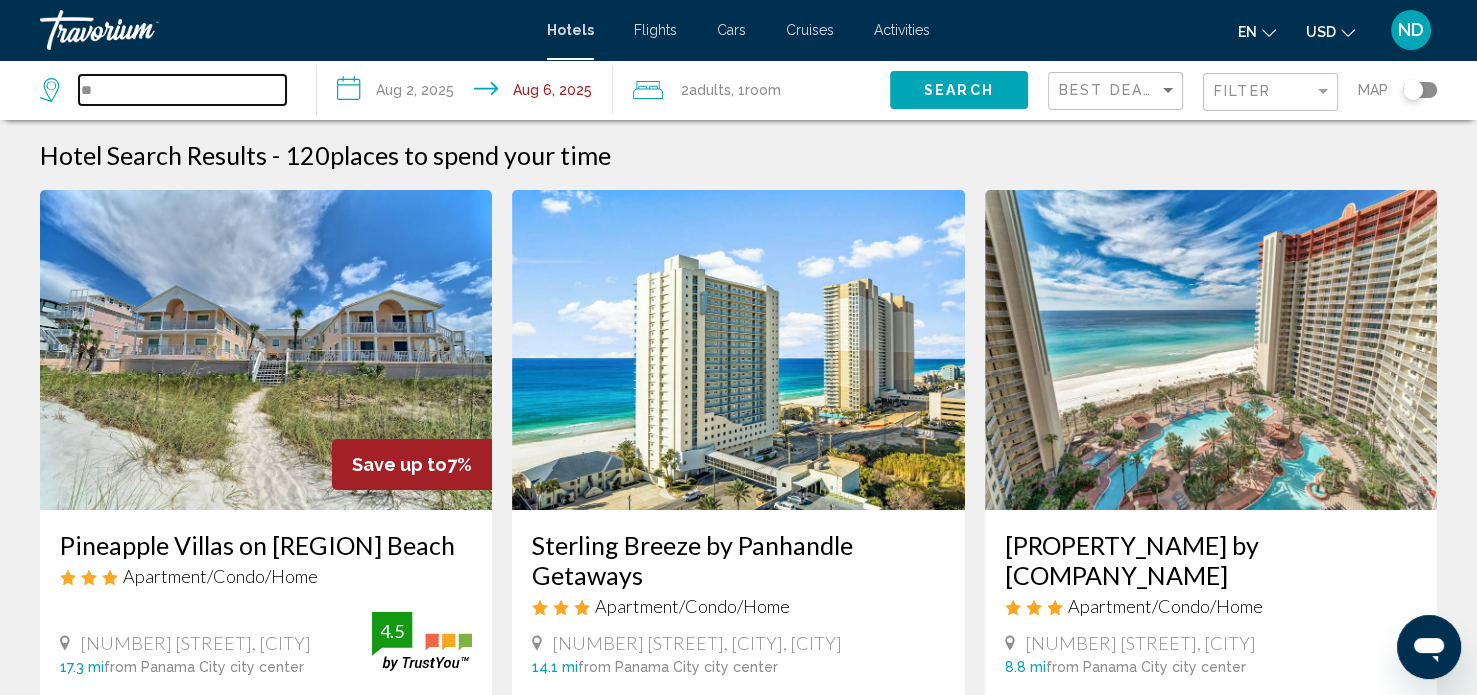 type on "*" 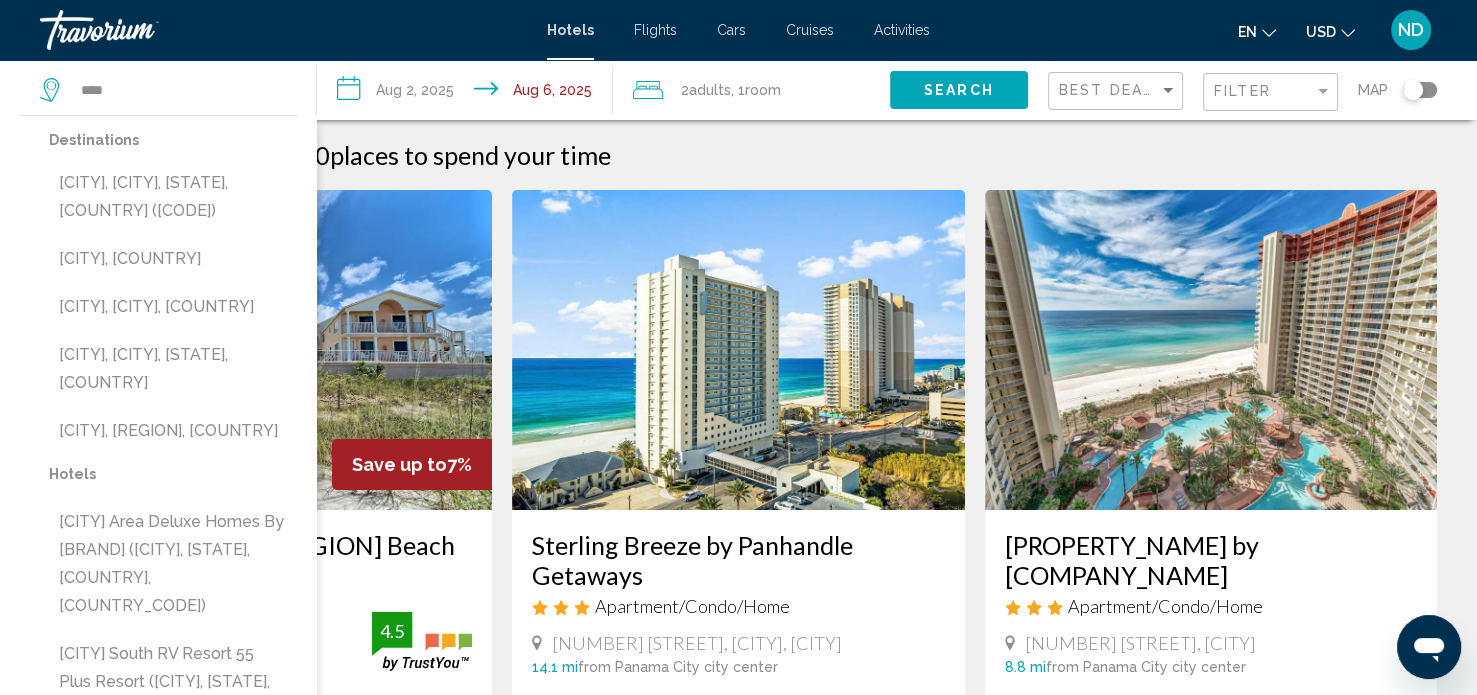 click on "Destinations" at bounding box center (173, 140) 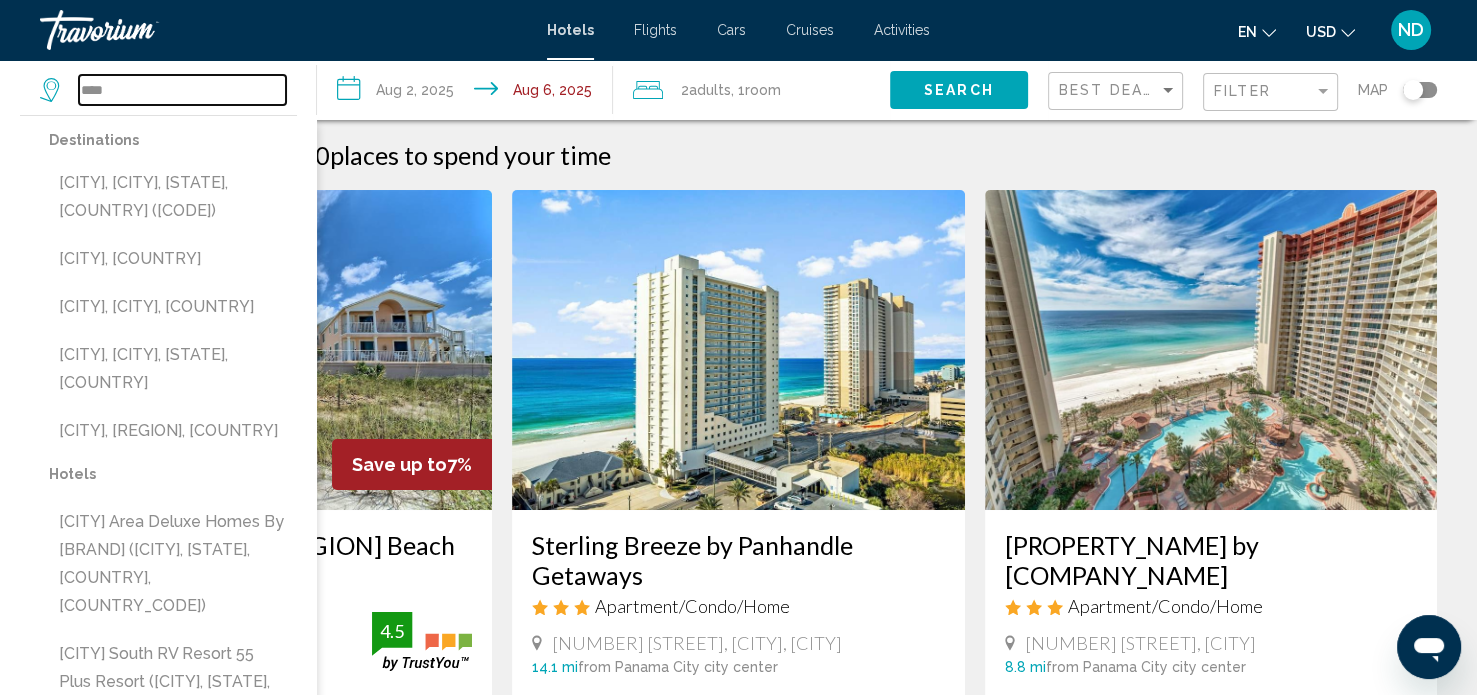 click on "****" at bounding box center [182, 90] 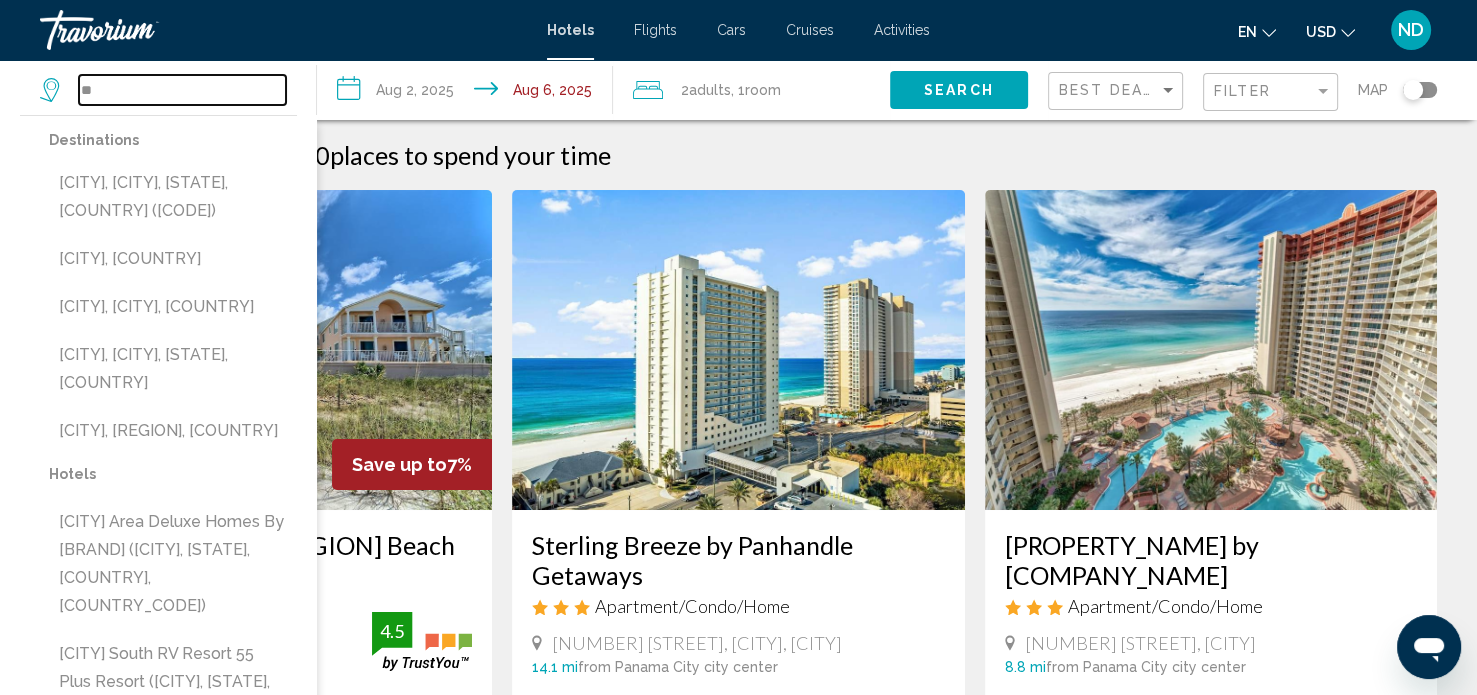 type on "*" 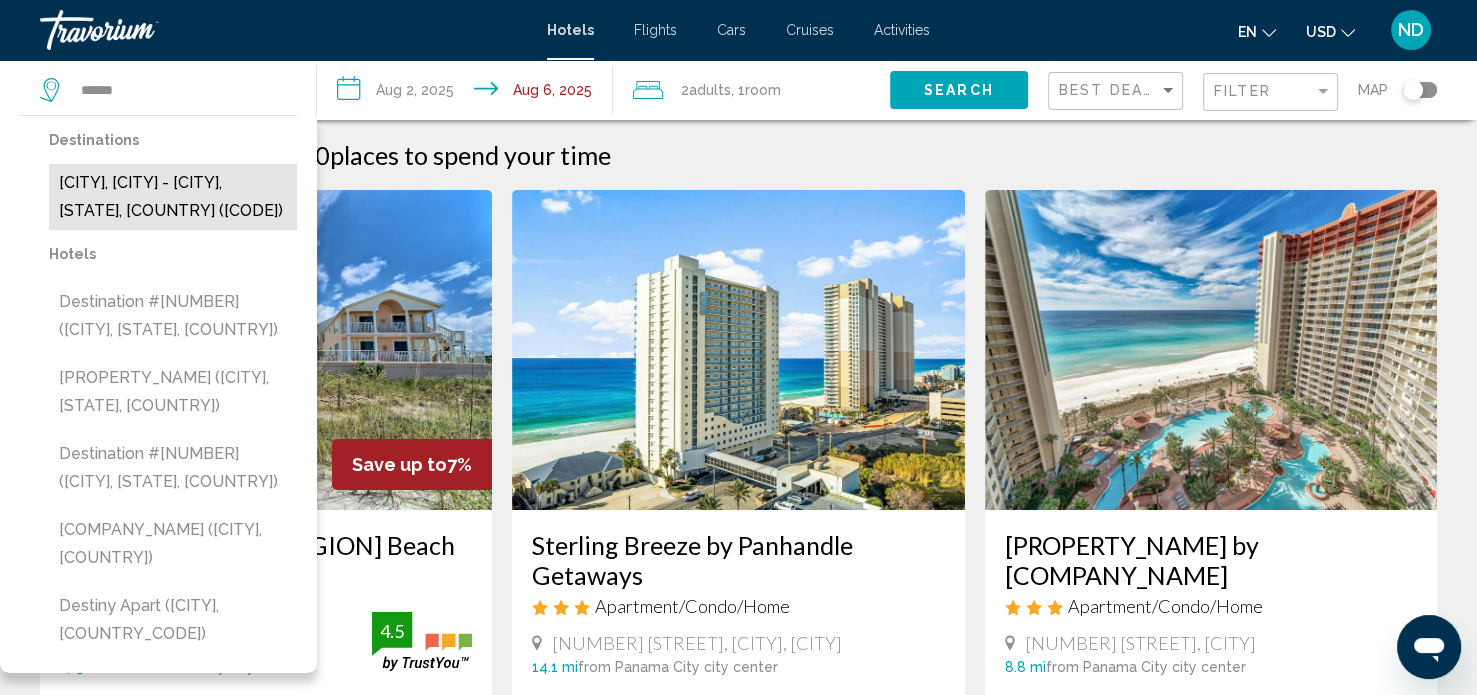 click on "[CITY], [CITY] - [CITY], [STATE], [COUNTRY] ([CODE])" at bounding box center [173, 197] 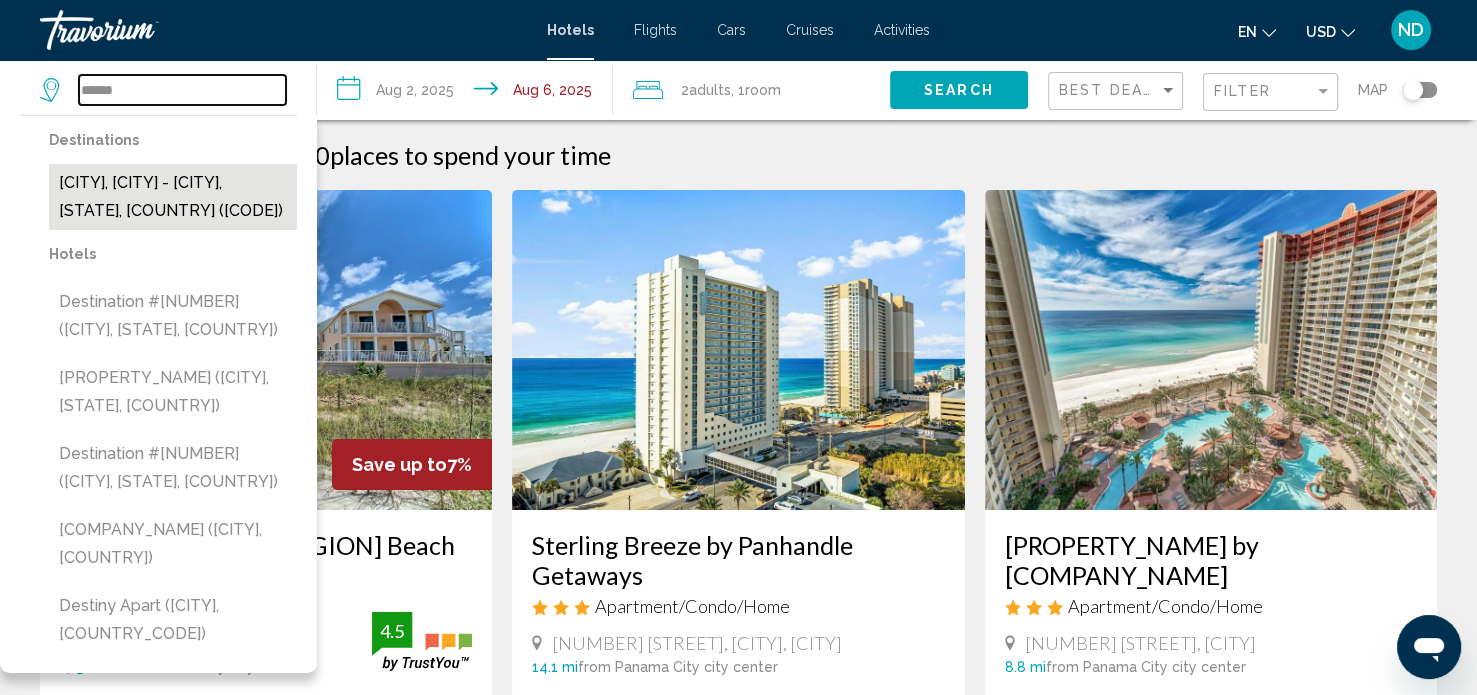 type on "**********" 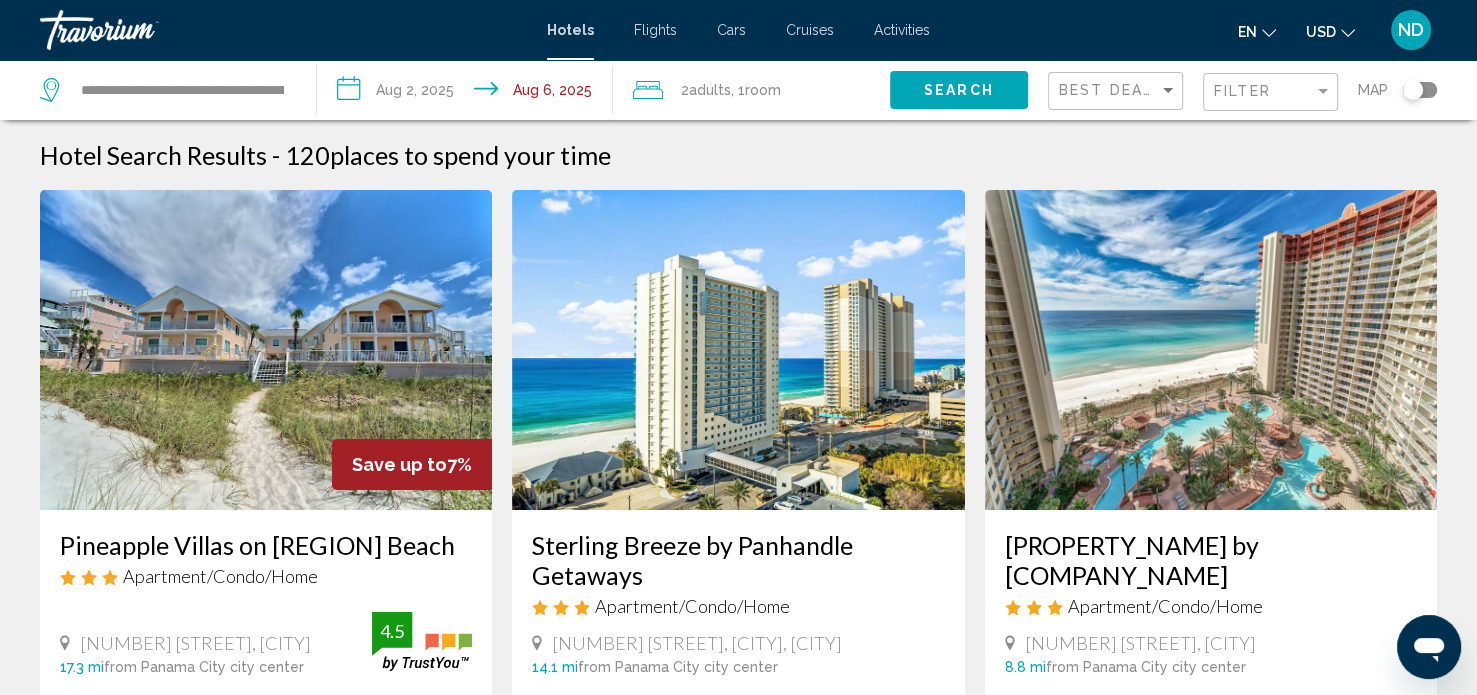 click on "Search" 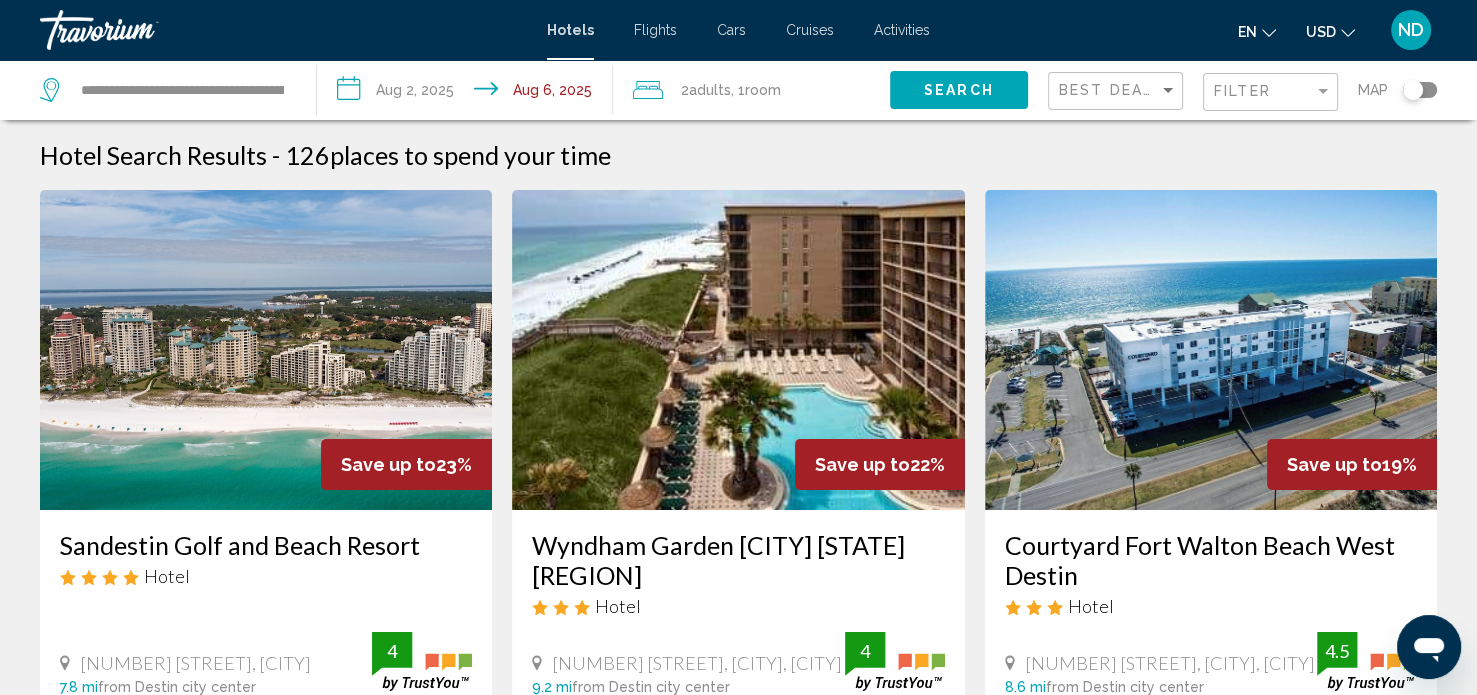 type 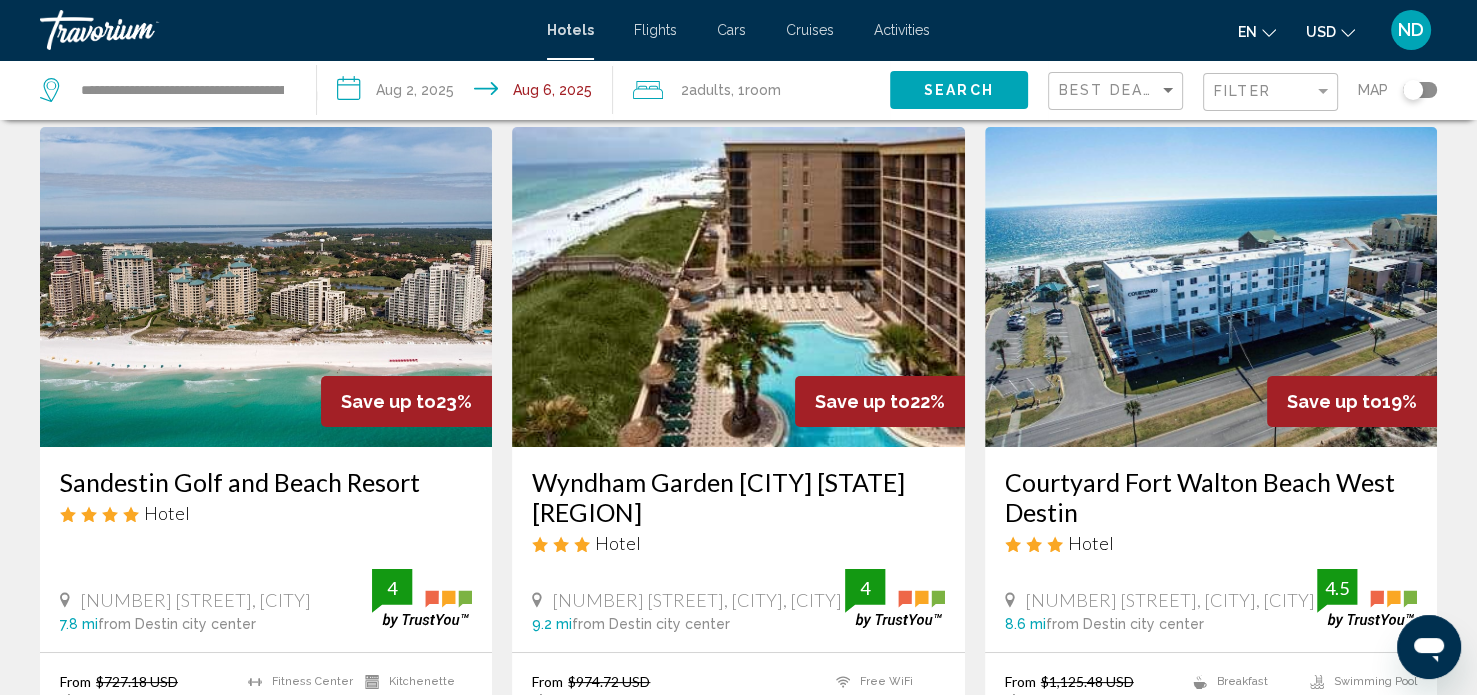scroll, scrollTop: 0, scrollLeft: 0, axis: both 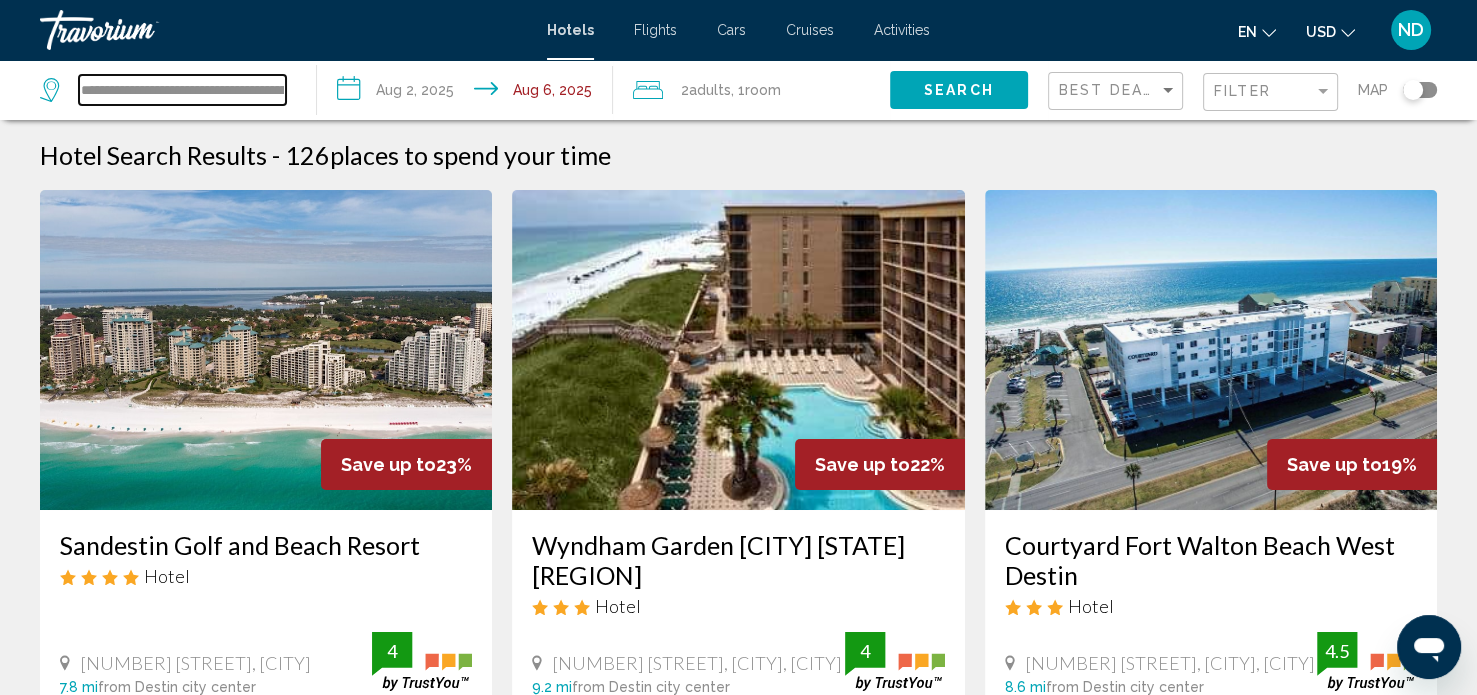 click on "**********" at bounding box center (182, 90) 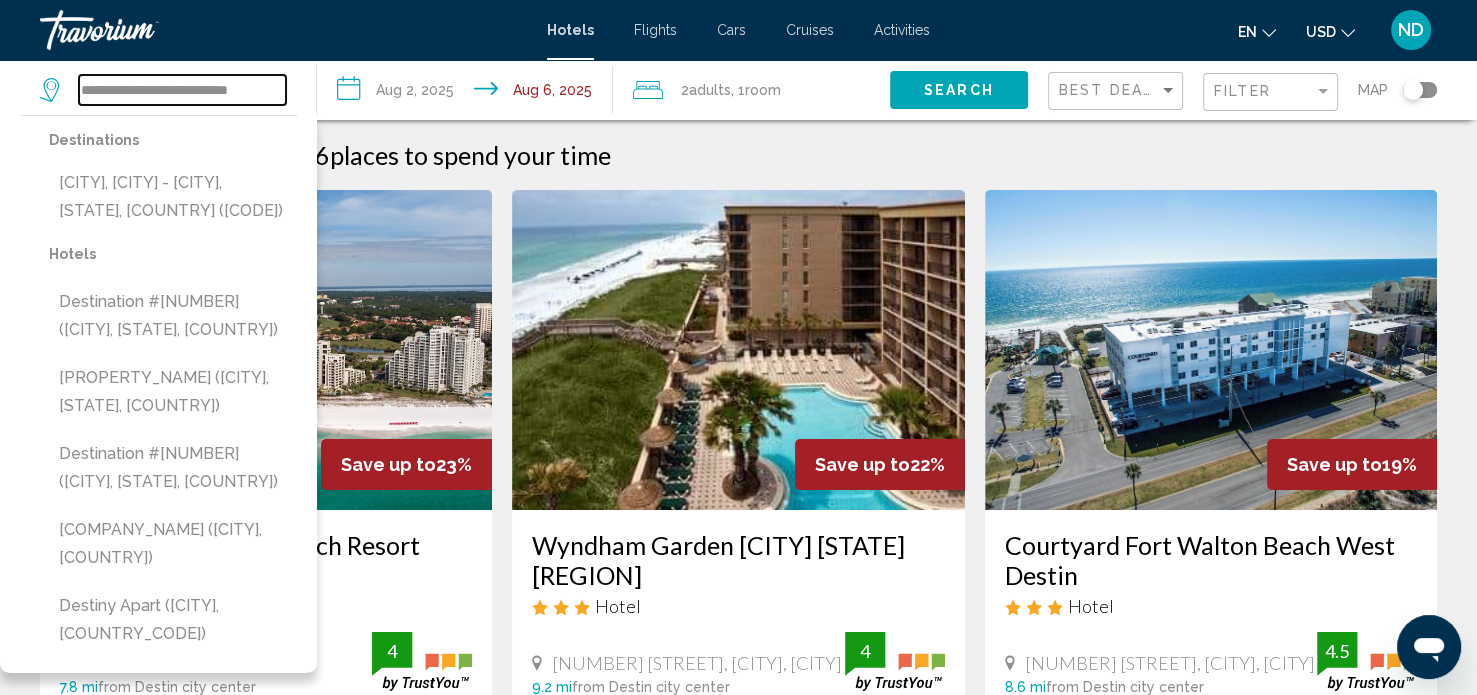 click on "**********" at bounding box center (182, 90) 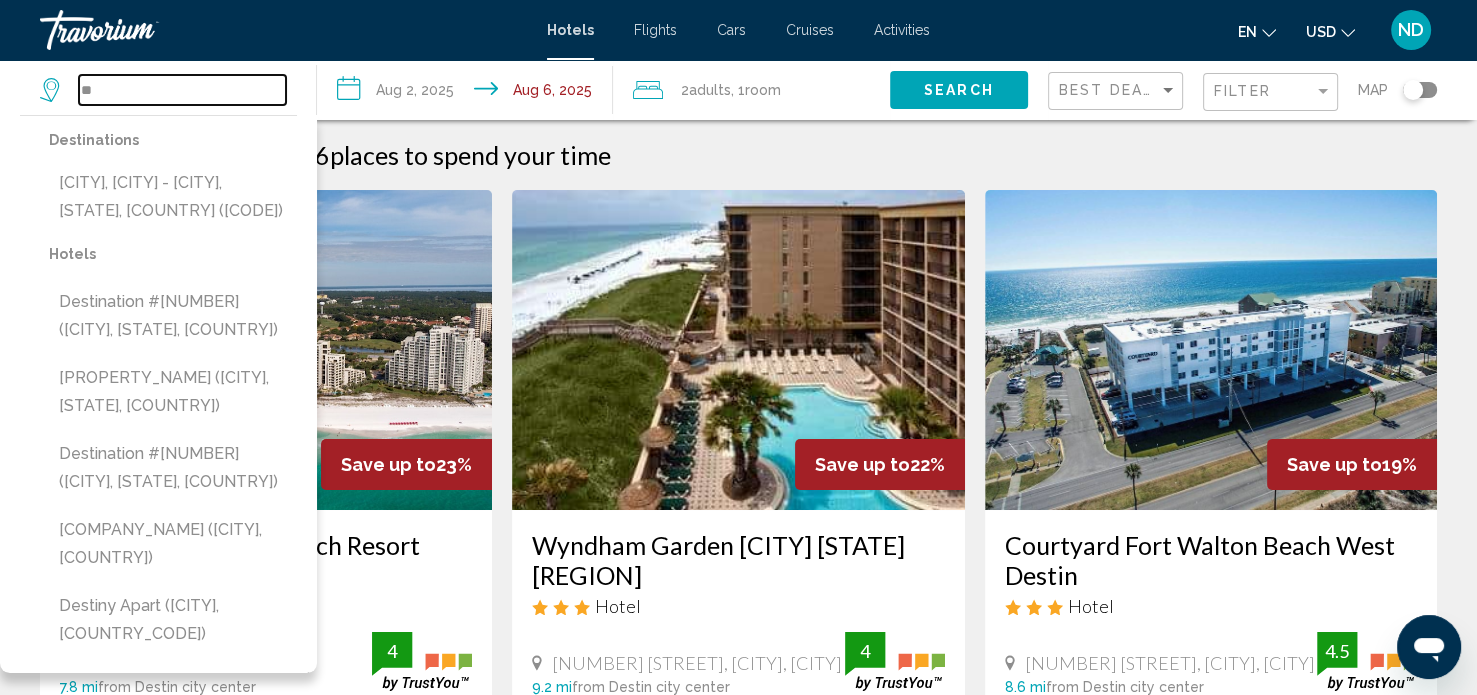 type on "*" 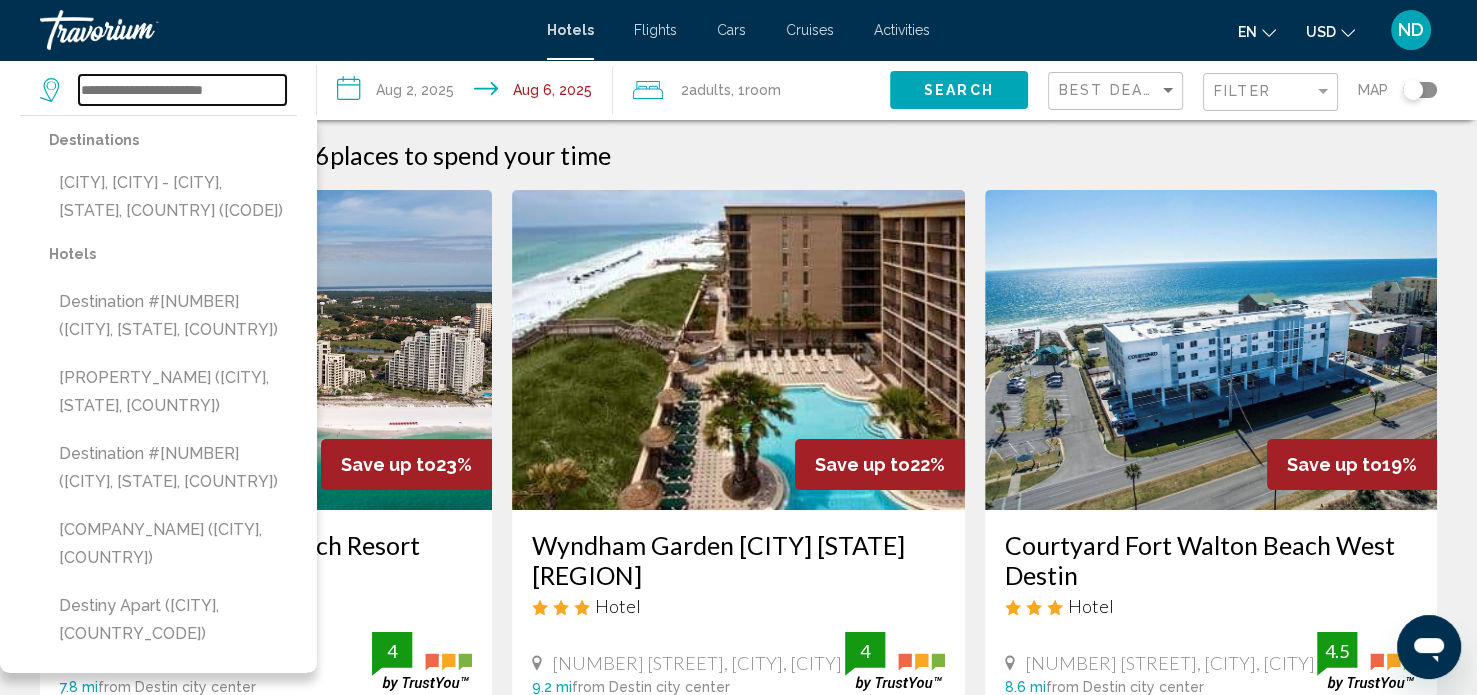 type 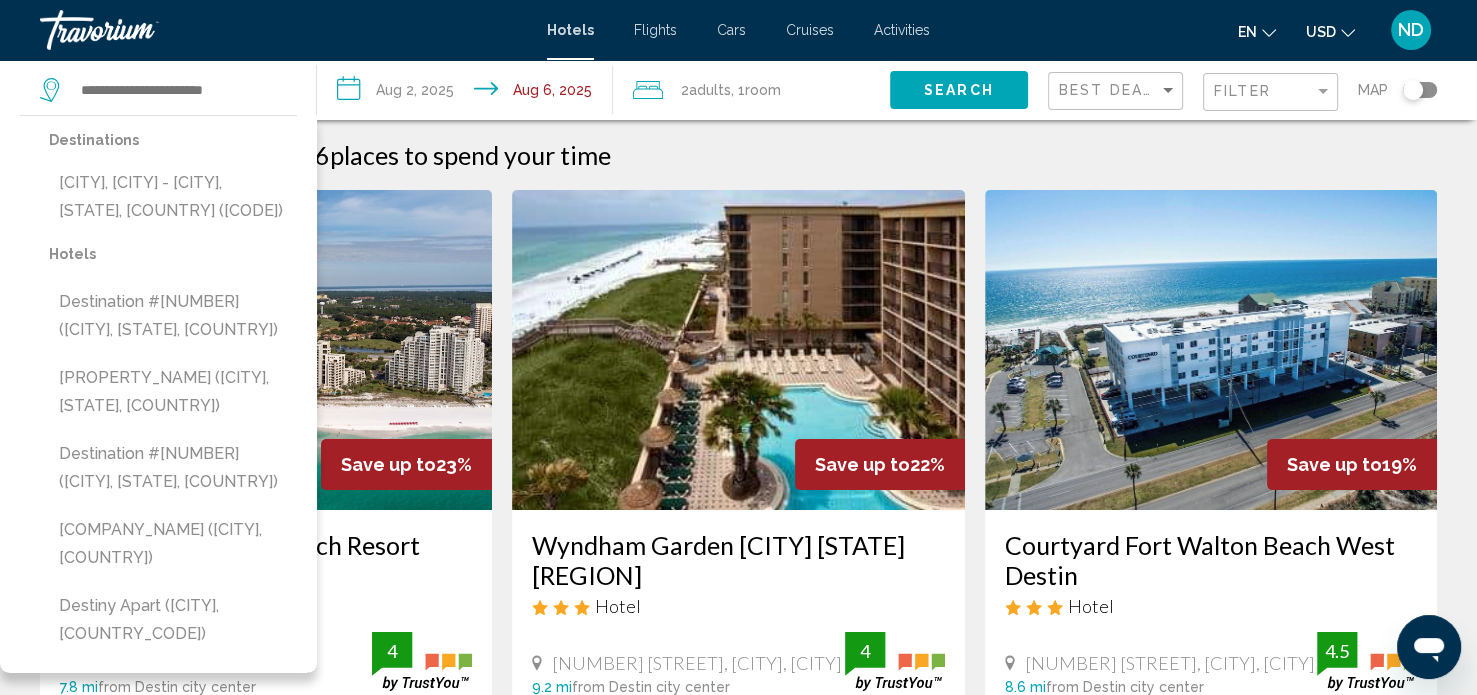 click at bounding box center (266, 350) 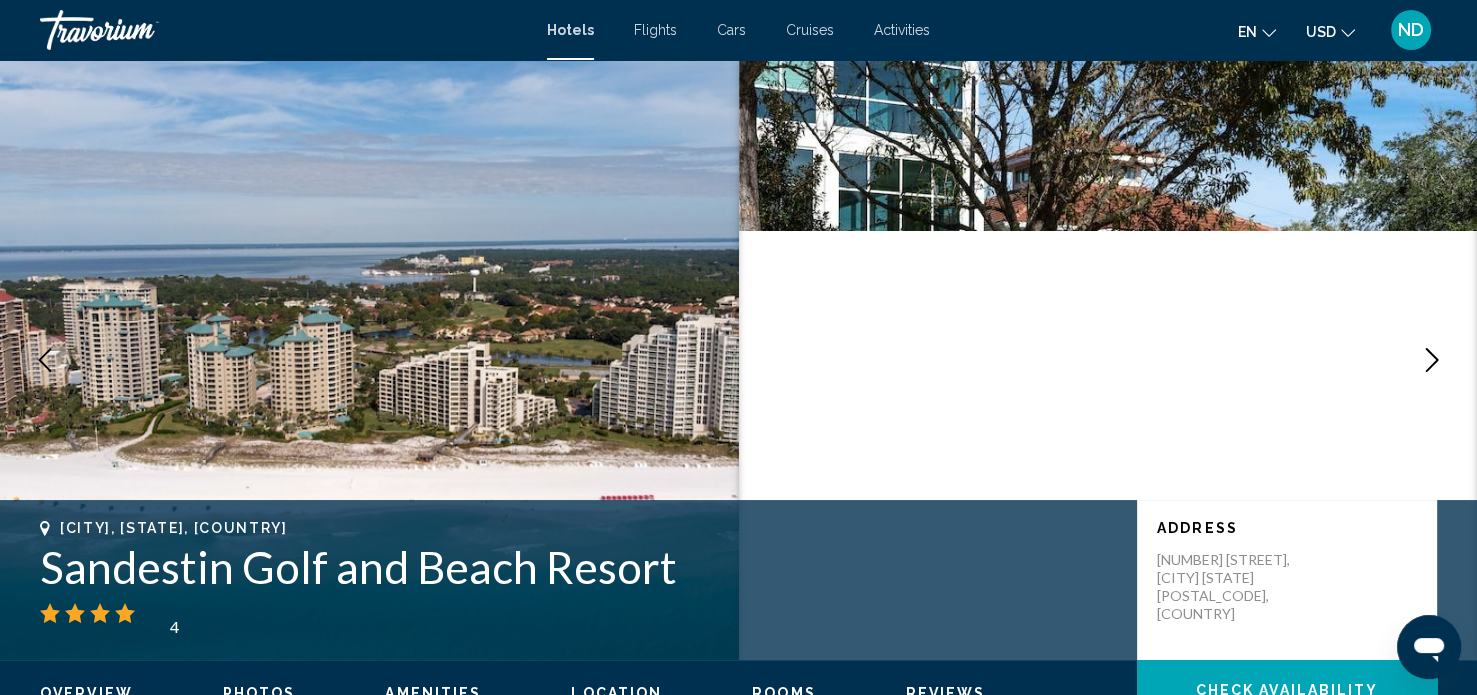 scroll, scrollTop: 12, scrollLeft: 0, axis: vertical 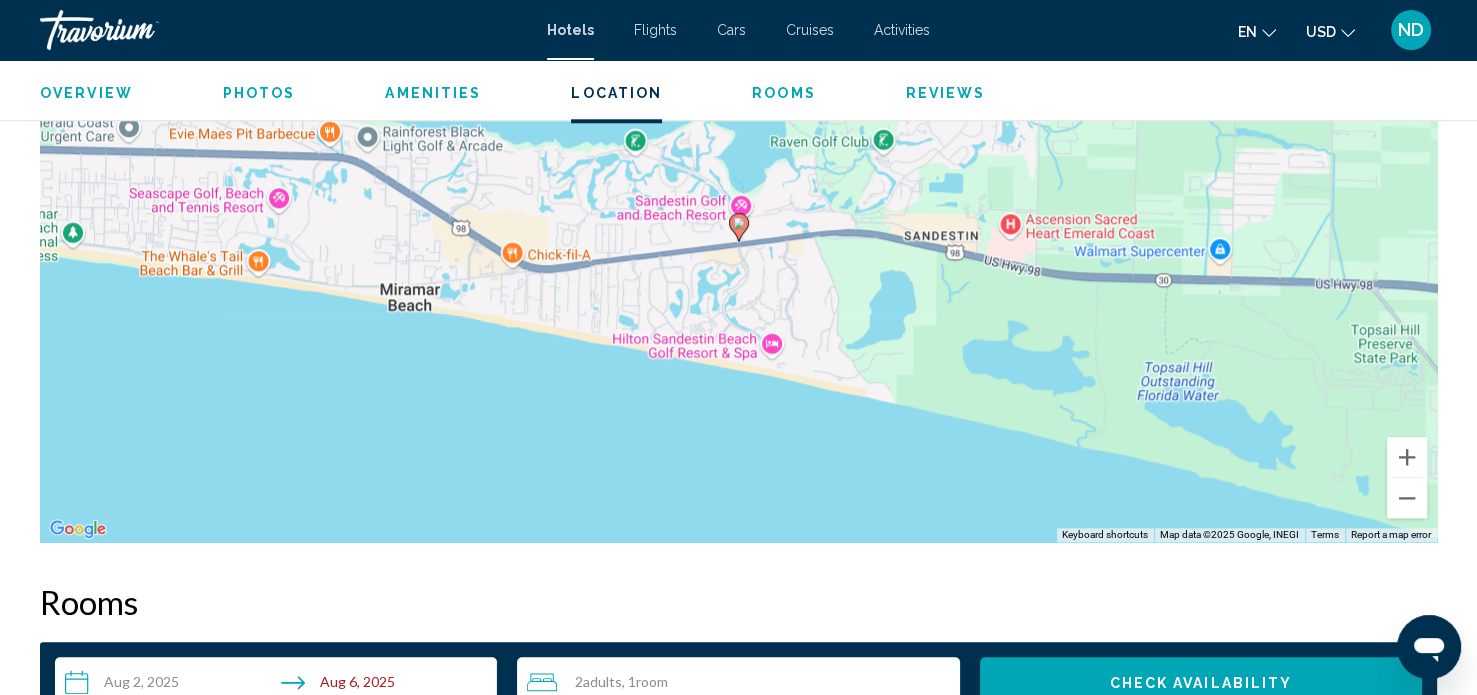 click on "Hotels" at bounding box center [570, 30] 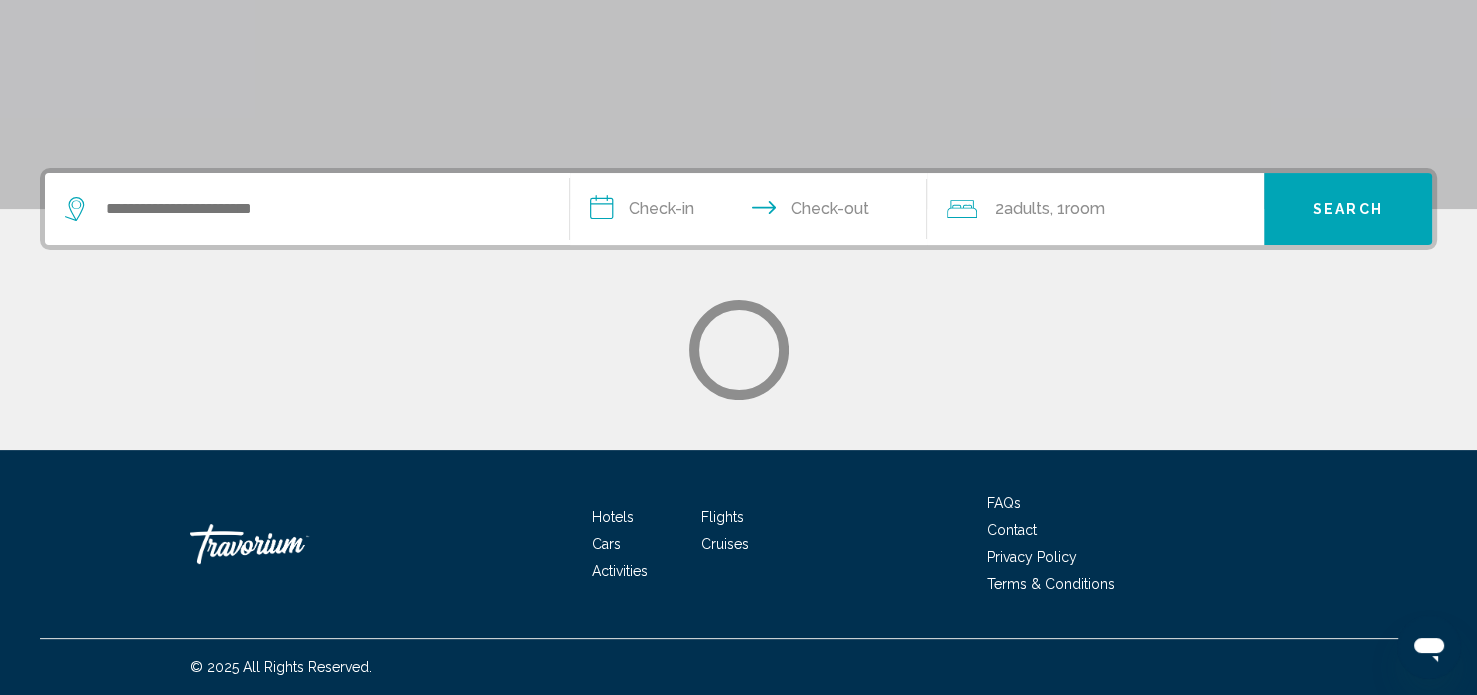 scroll, scrollTop: 0, scrollLeft: 0, axis: both 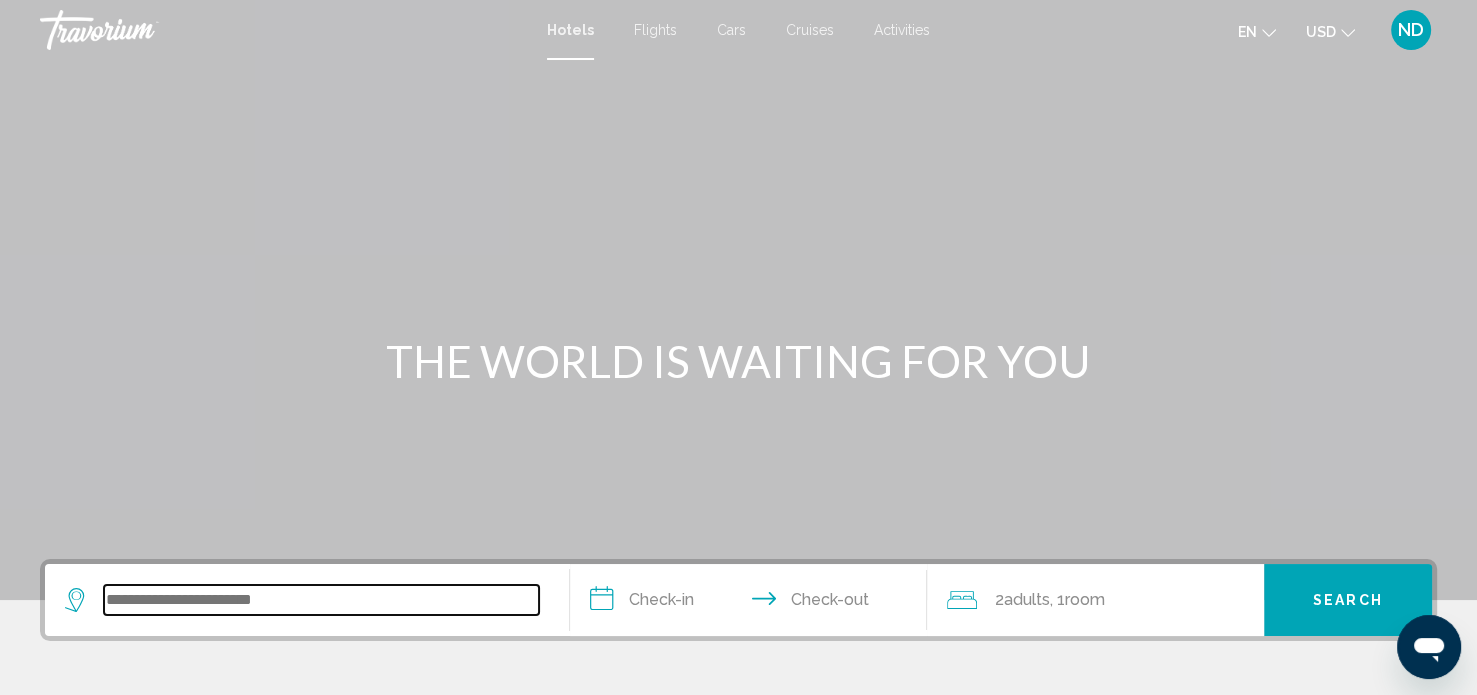 click at bounding box center [321, 600] 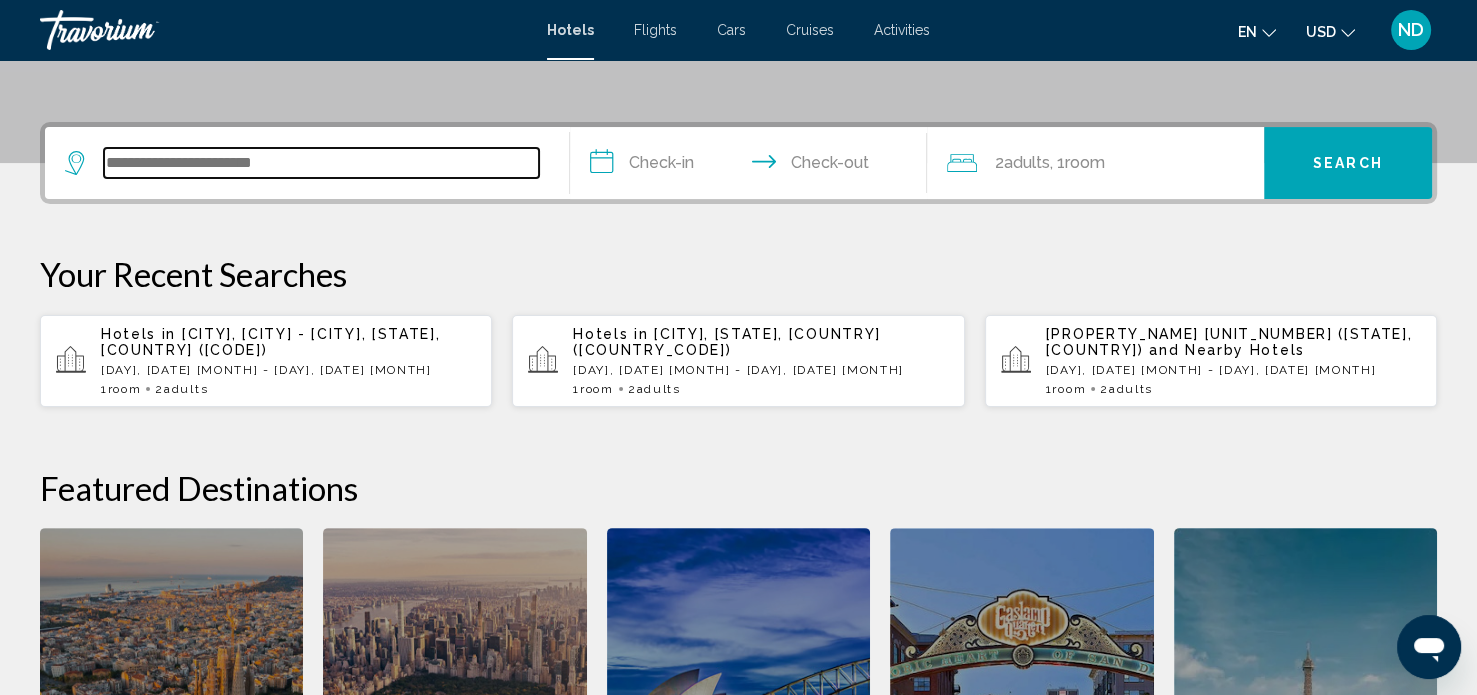 scroll, scrollTop: 493, scrollLeft: 0, axis: vertical 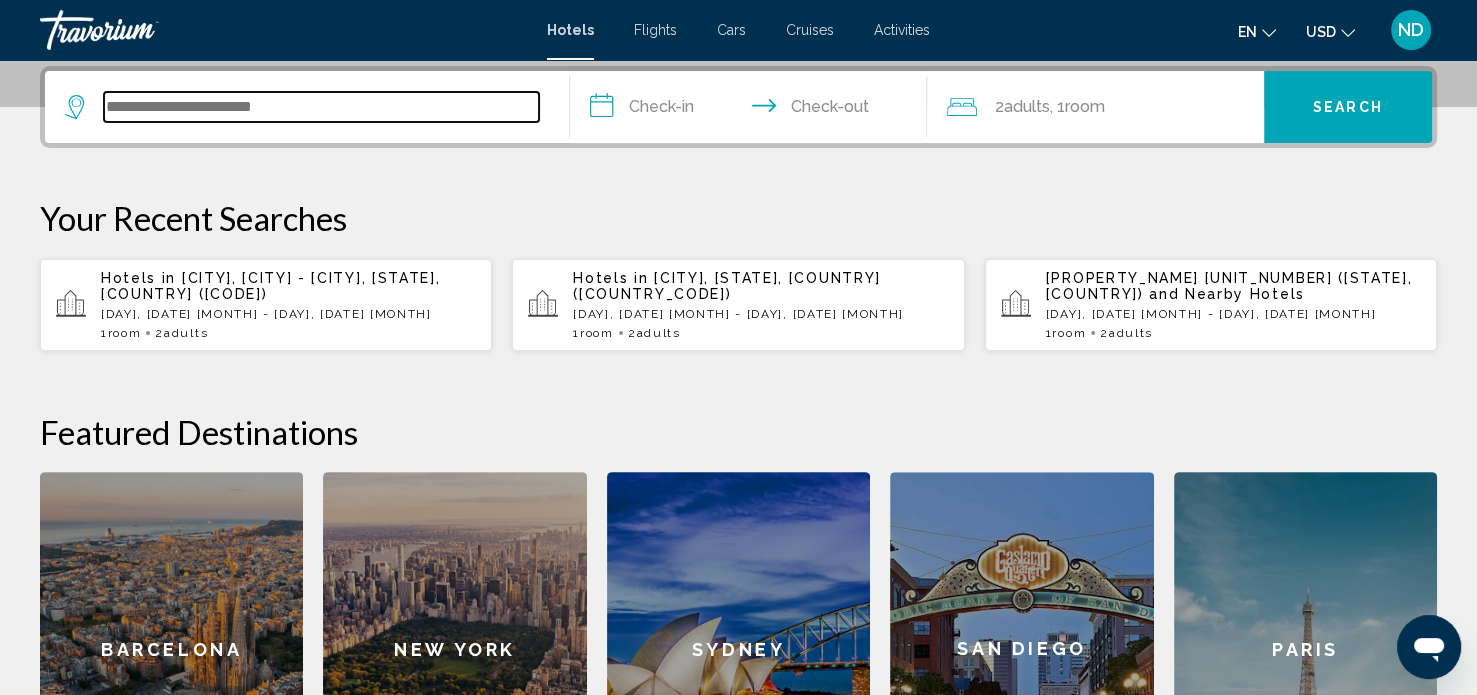 click at bounding box center (321, 107) 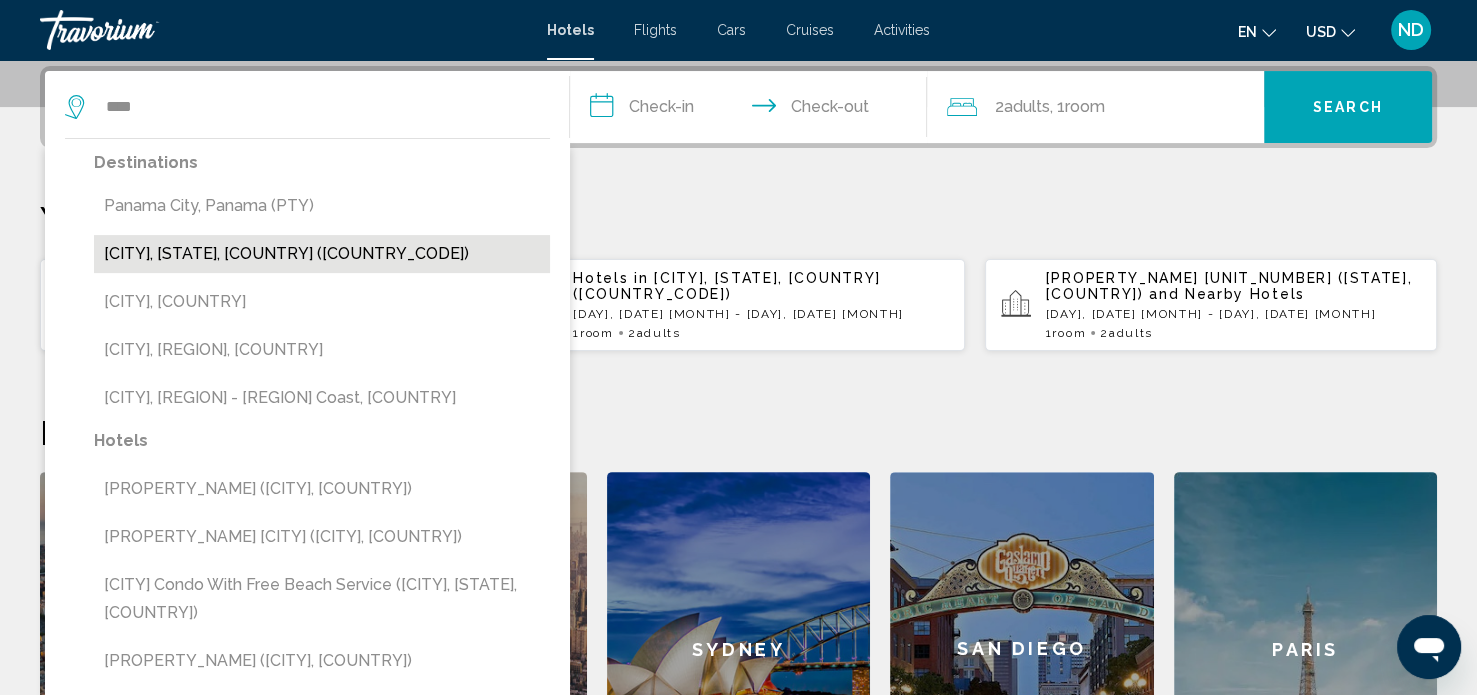 click on "[CITY], [STATE], [COUNTRY] ([COUNTRY_CODE])" at bounding box center (322, 254) 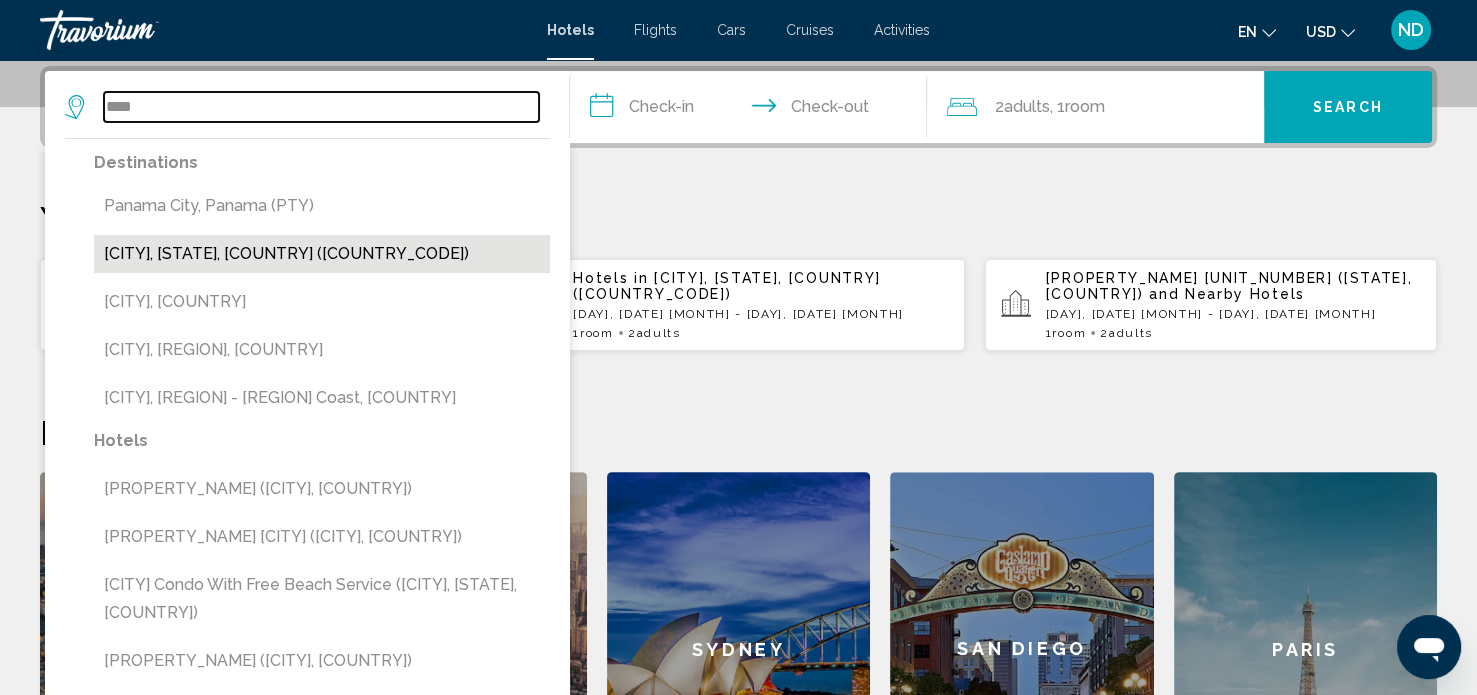type on "**********" 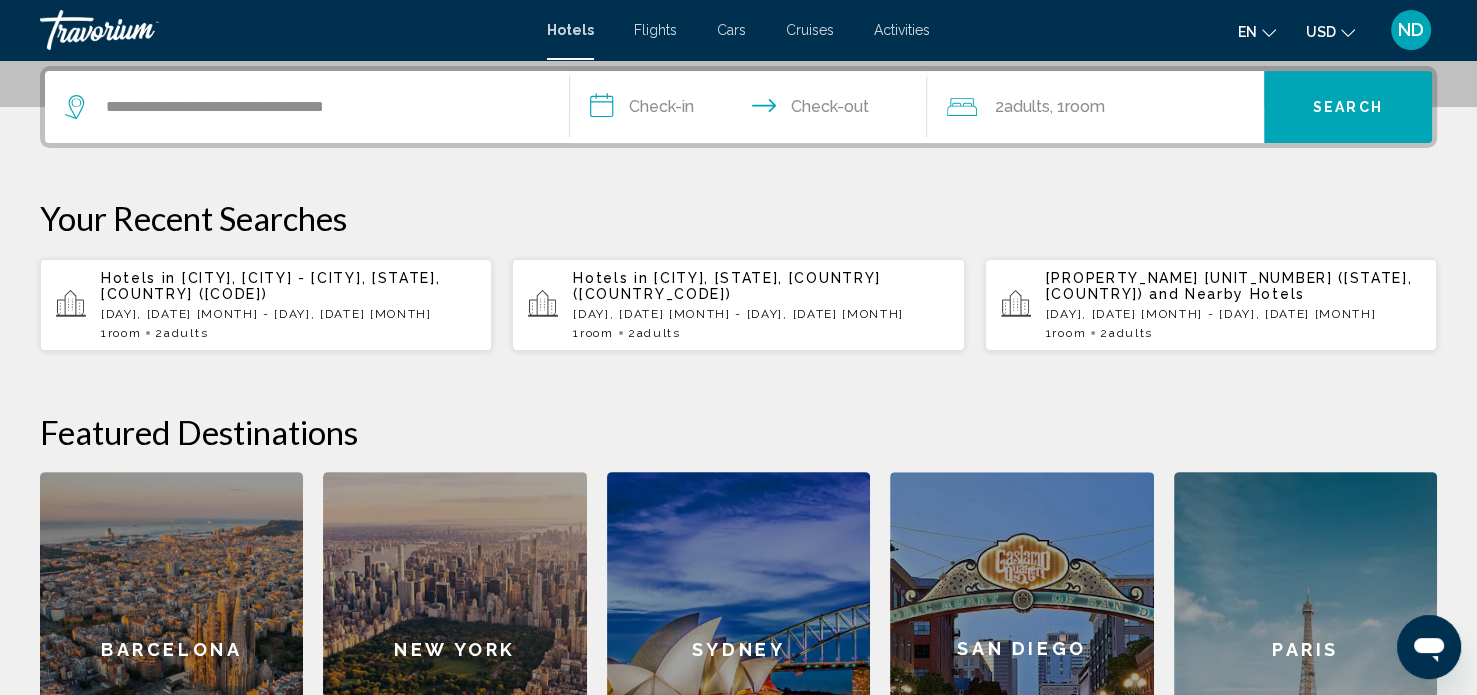 click on "**********" at bounding box center [752, 110] 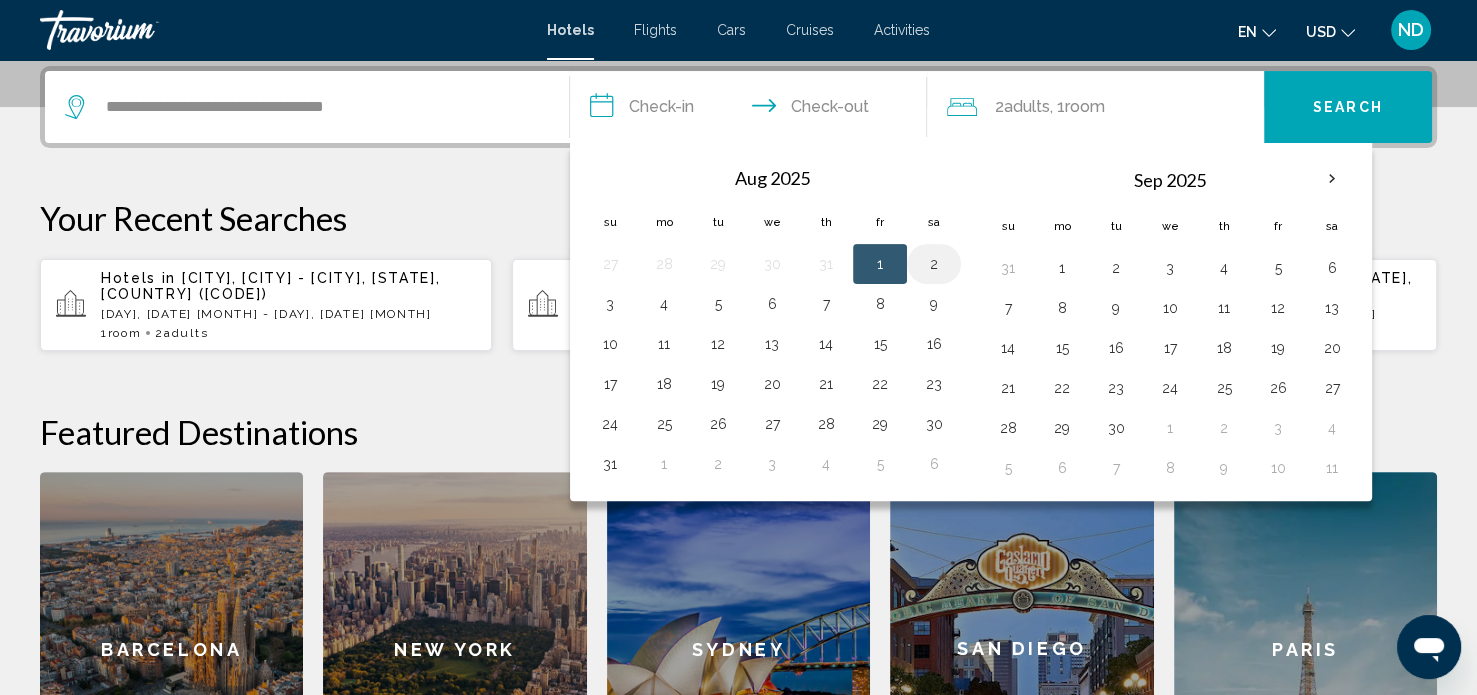 click on "2" at bounding box center [934, 264] 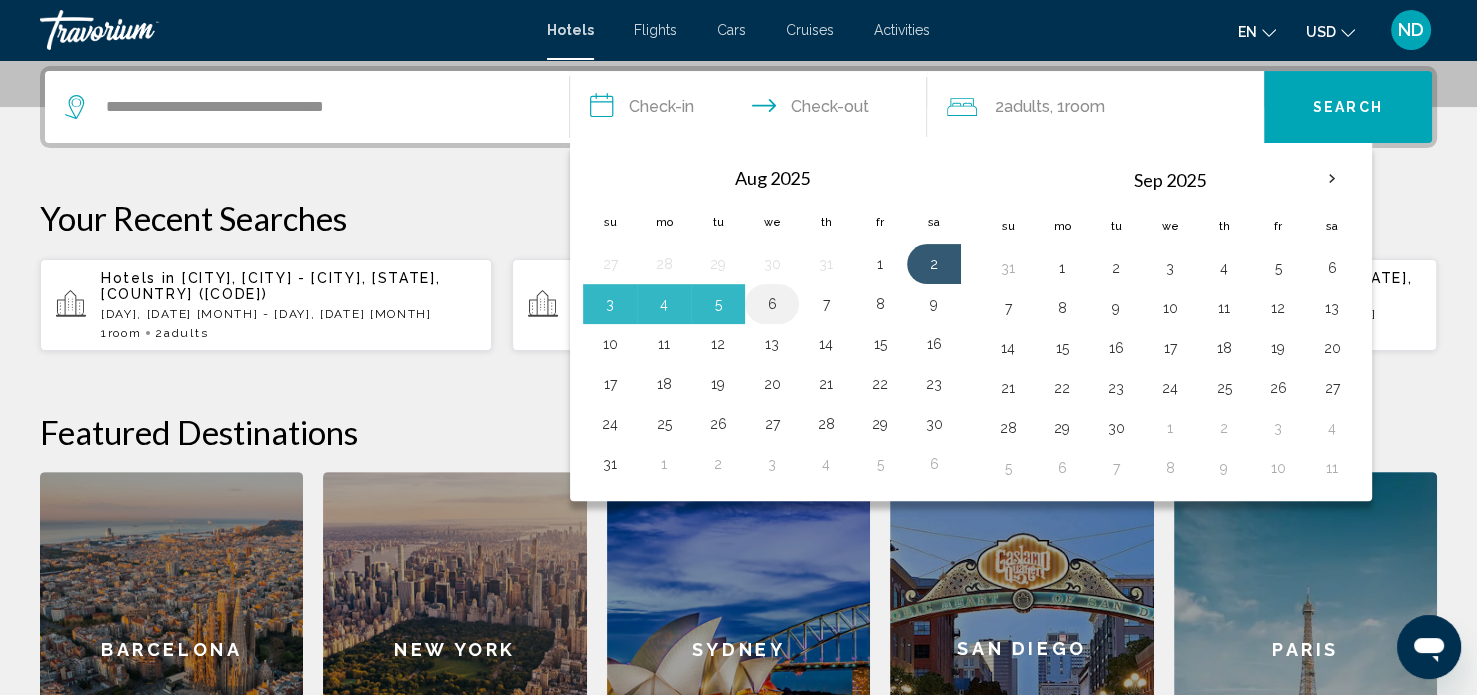 click on "6" at bounding box center [772, 304] 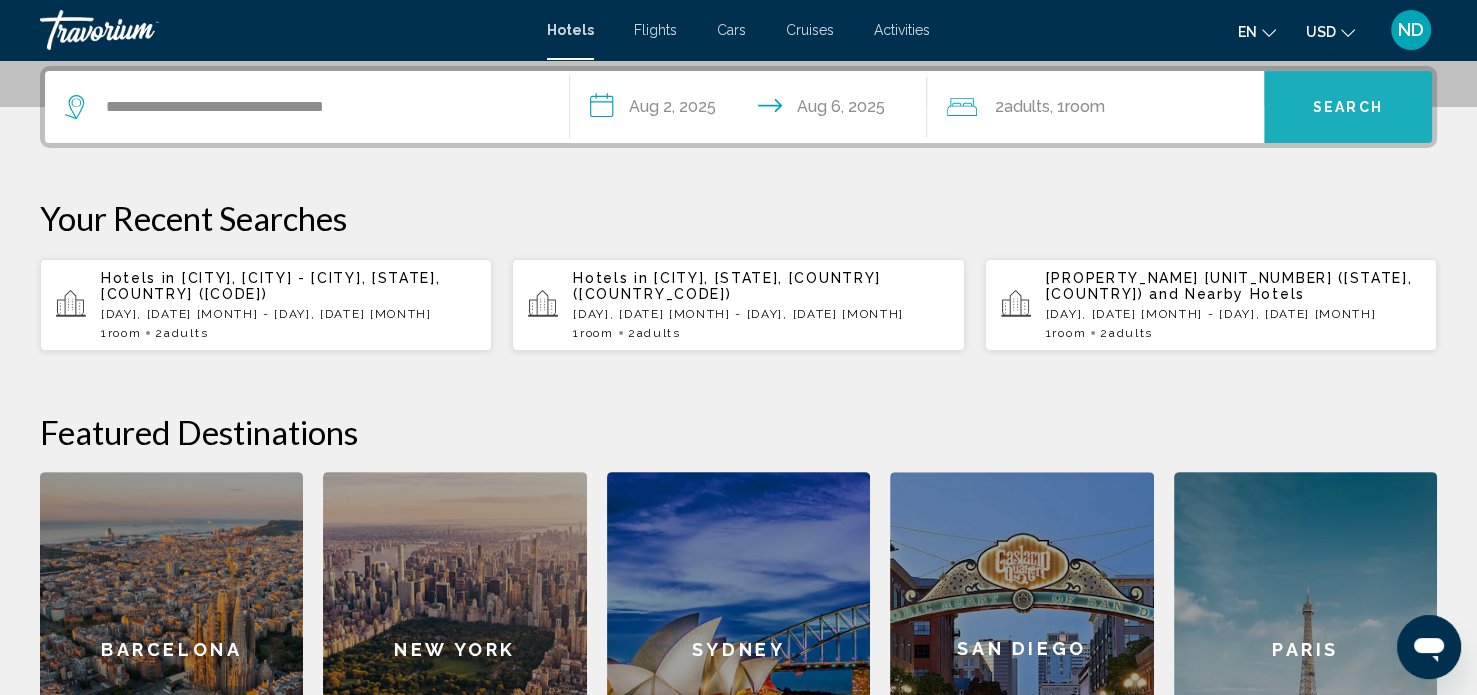 click on "Search" at bounding box center (1348, 107) 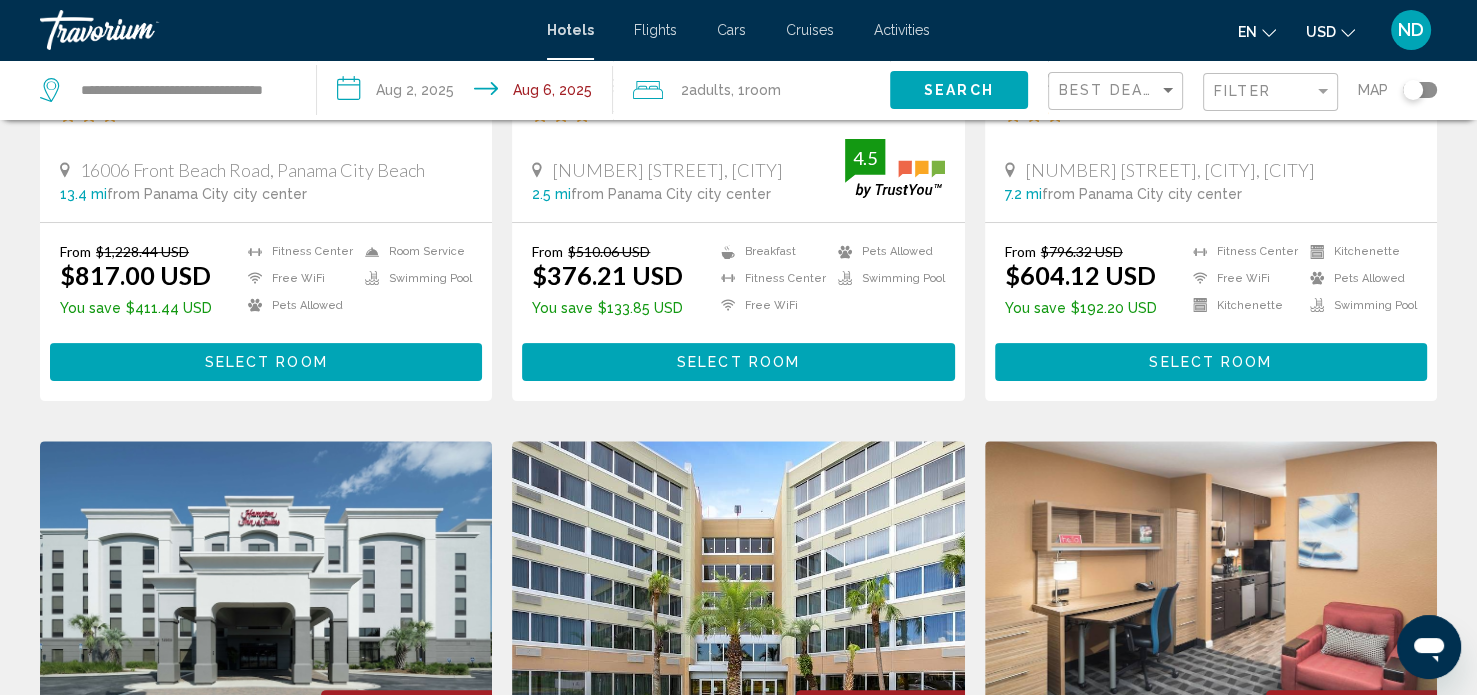 scroll, scrollTop: 0, scrollLeft: 0, axis: both 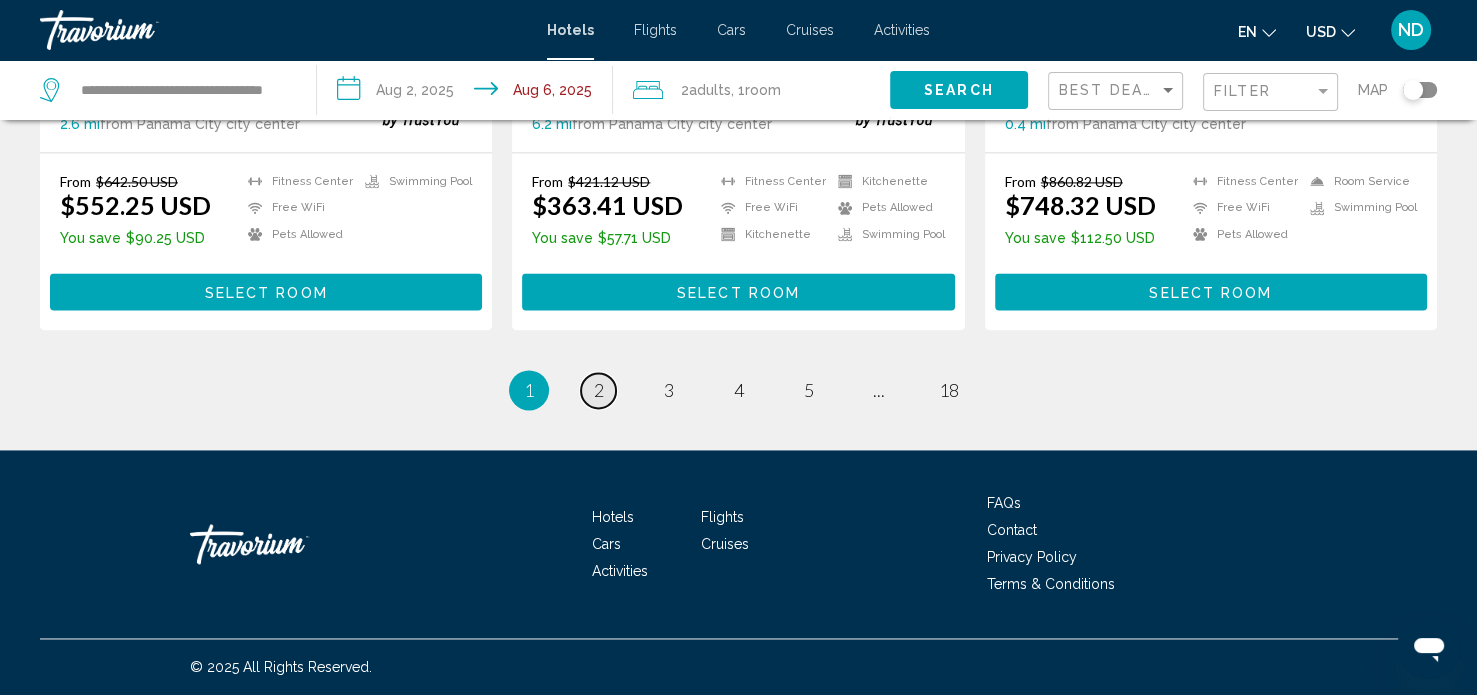 click on "page  2" at bounding box center (598, 390) 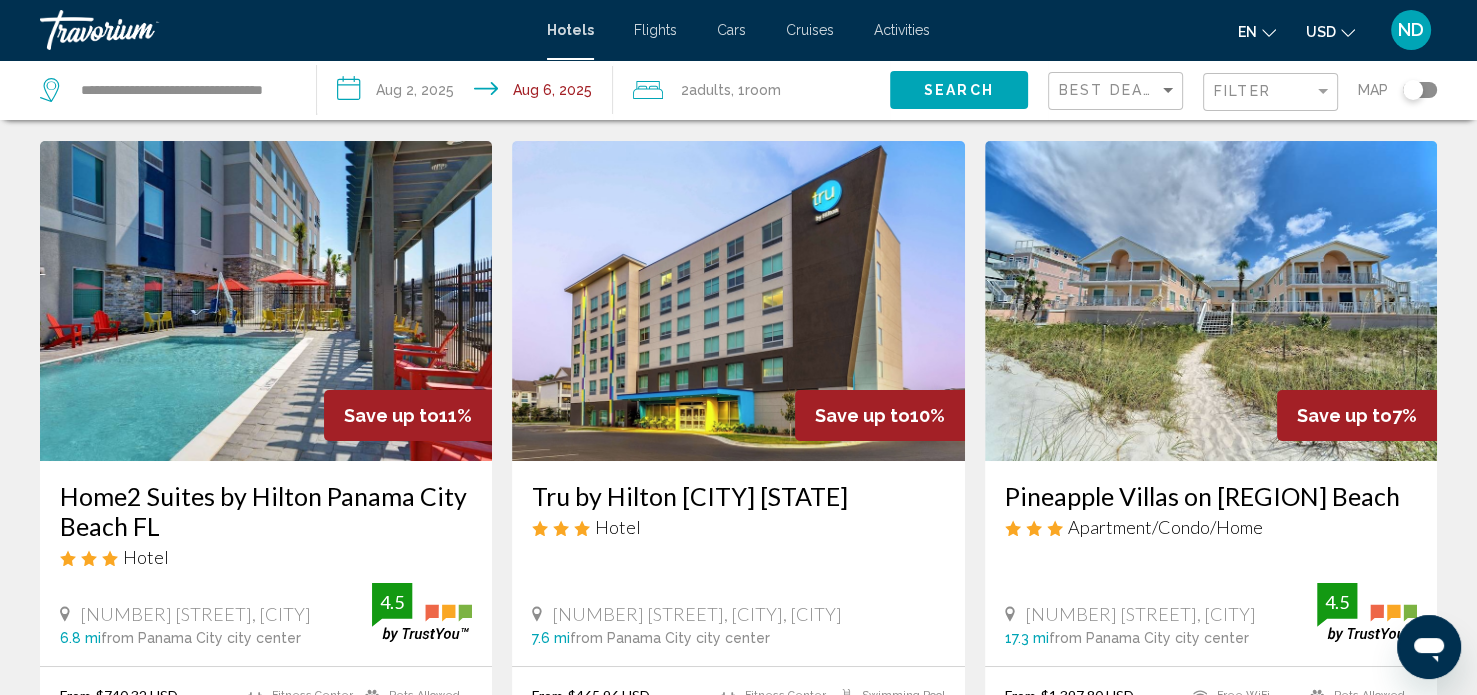 scroll, scrollTop: 0, scrollLeft: 0, axis: both 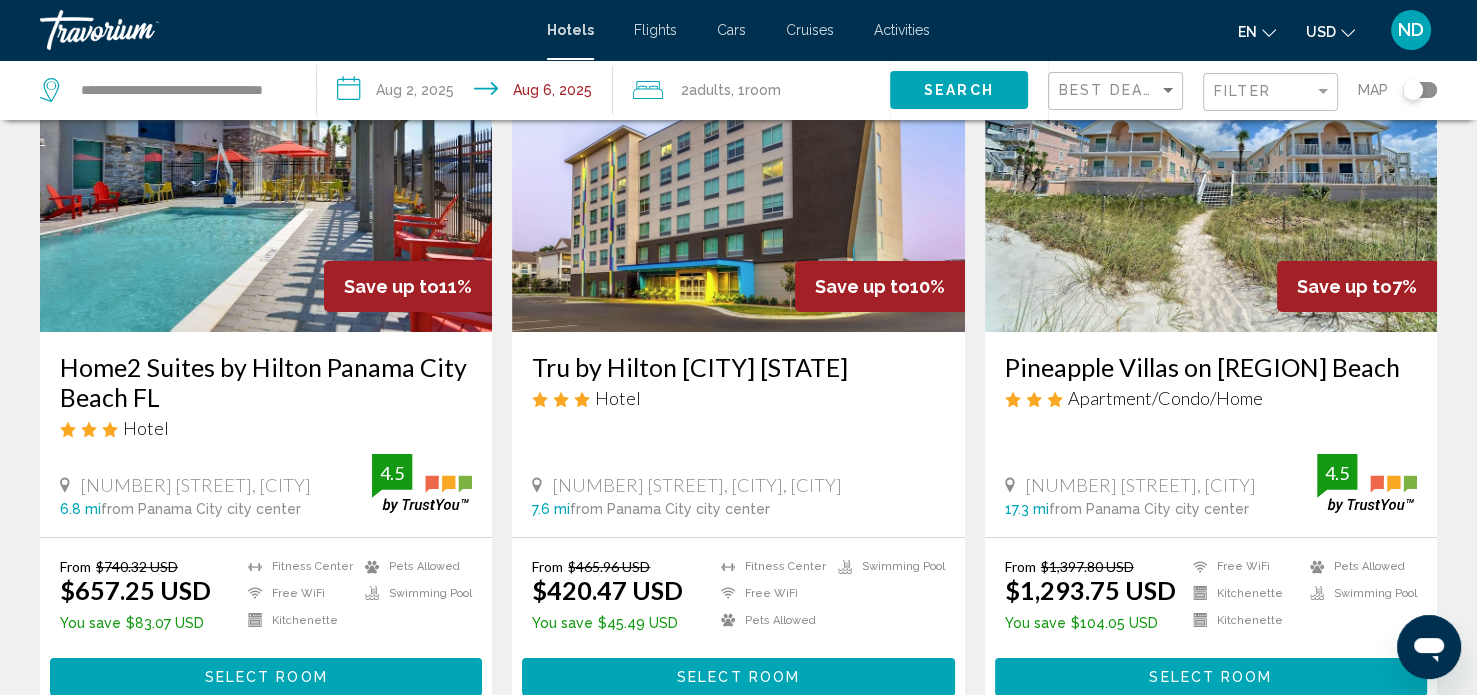 click on "Free WiFi
Kitchenette
Kitchenette
Pets Allowed
Swimming Pool" at bounding box center [1300, 598] 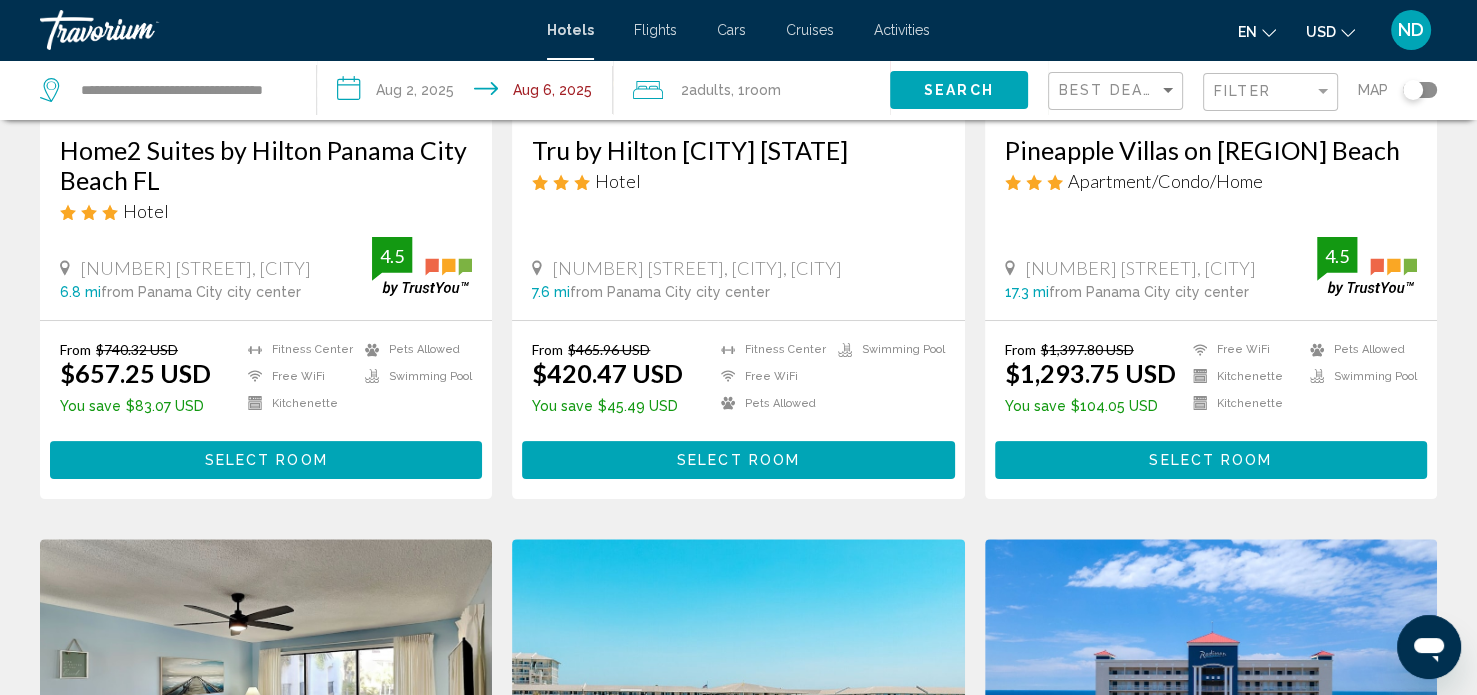 scroll, scrollTop: 0, scrollLeft: 0, axis: both 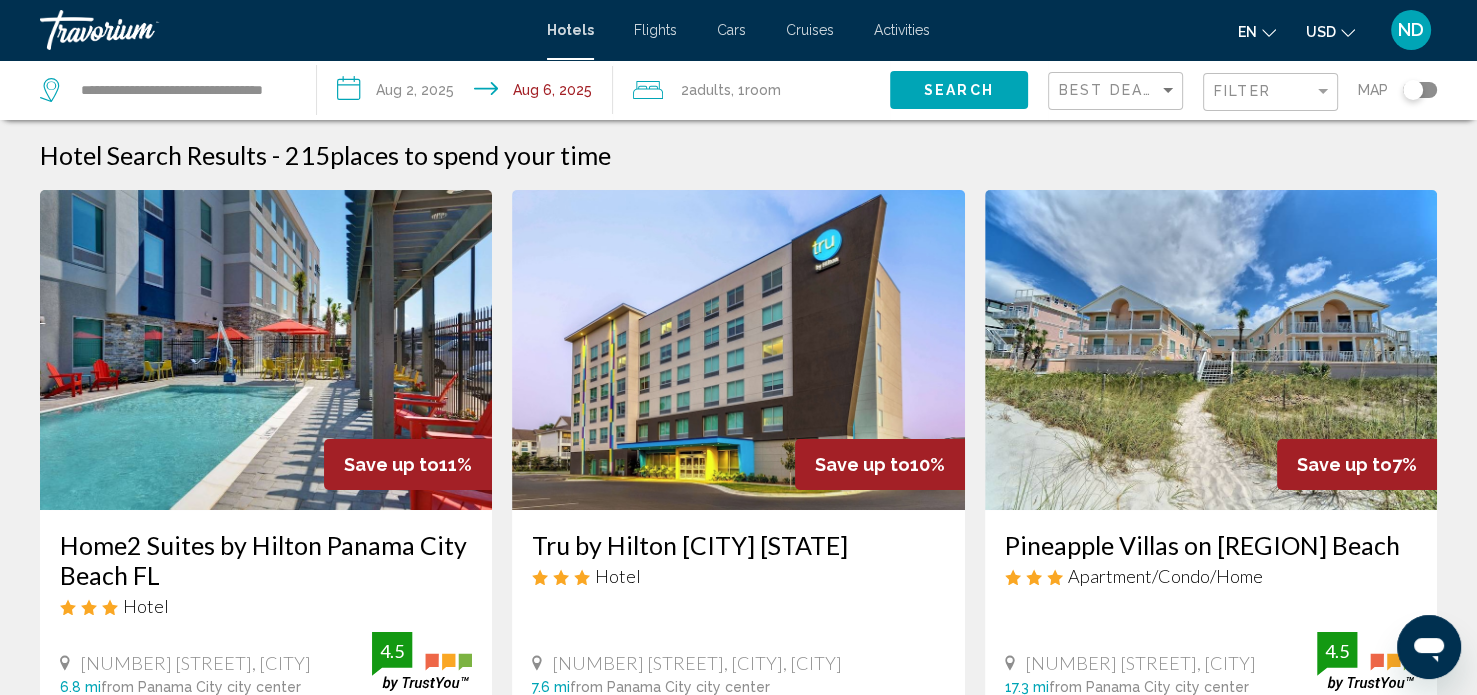 click on "ND" at bounding box center (1411, 30) 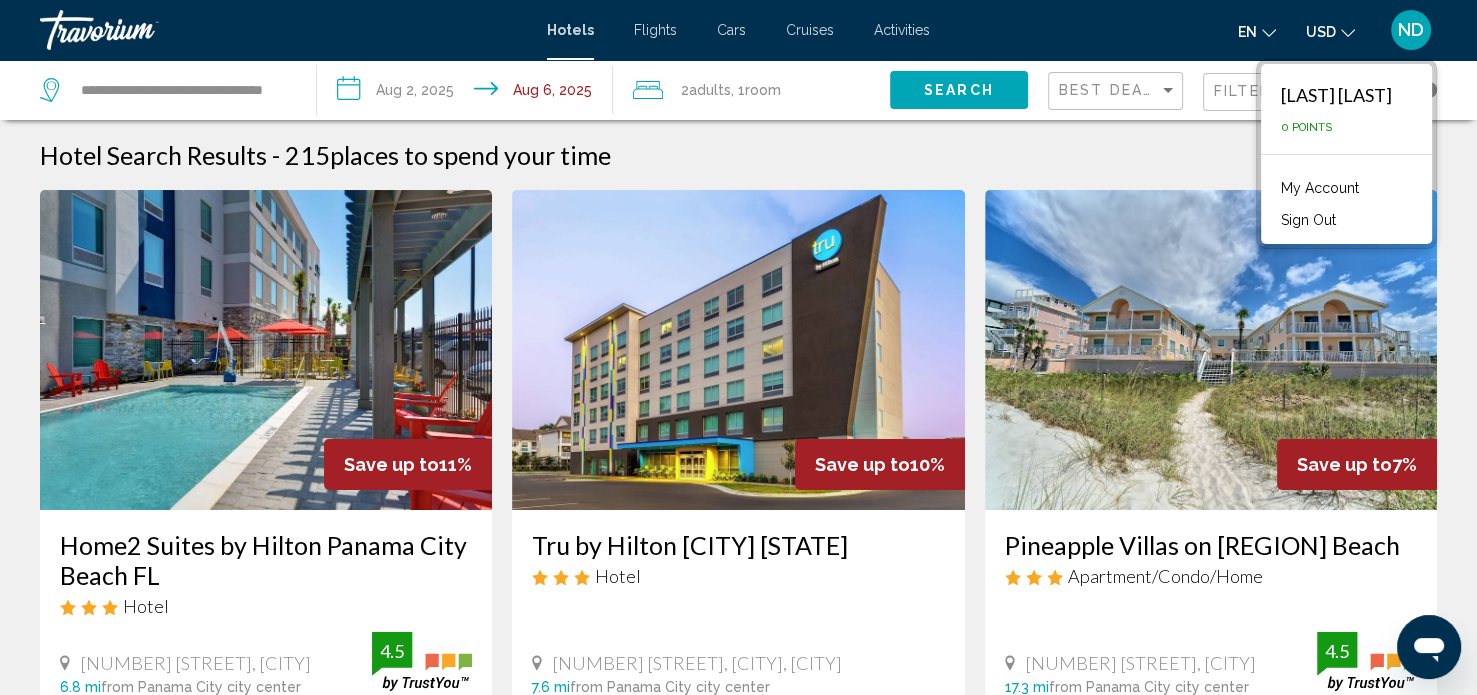 click on "Hotel Search Results  -   215  places to spend your time Save up to  11%   [COMPANY_NAME] [CITY] [STATE]
Hotel
[NUMBER] [STREET], [CITY] [DISTANCE]  from [CITY] city center from hotel 4.5 From [PRICE] USD [PRICE] USD  You save  [PRICE] USD
Fitness Center
Free WiFi
Kitchenette
Pets Allowed
Swimming Pool  4.5 Select Room Save up to  10%   [COMPANY_NAME] [CITY]
Hotel
[NUMBER] [STREET], [CITY] [DISTANCE]  from [CITY] city center from hotel 5" at bounding box center [738, 1673] 